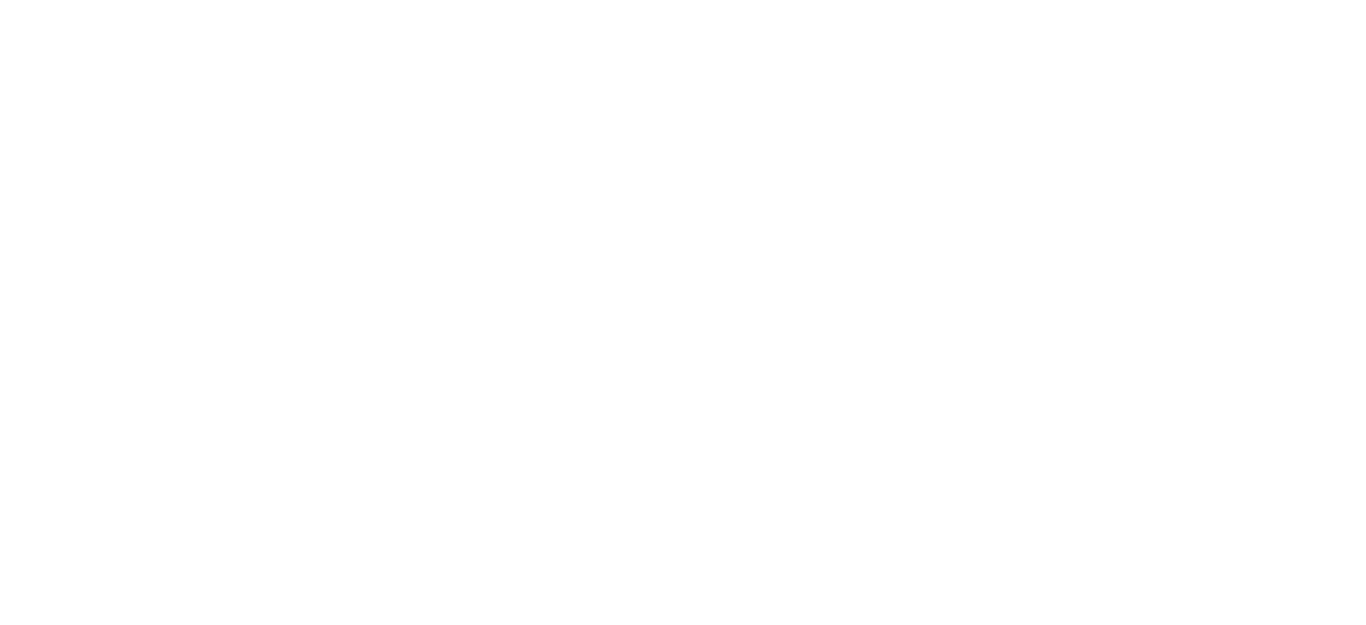 scroll, scrollTop: 0, scrollLeft: 0, axis: both 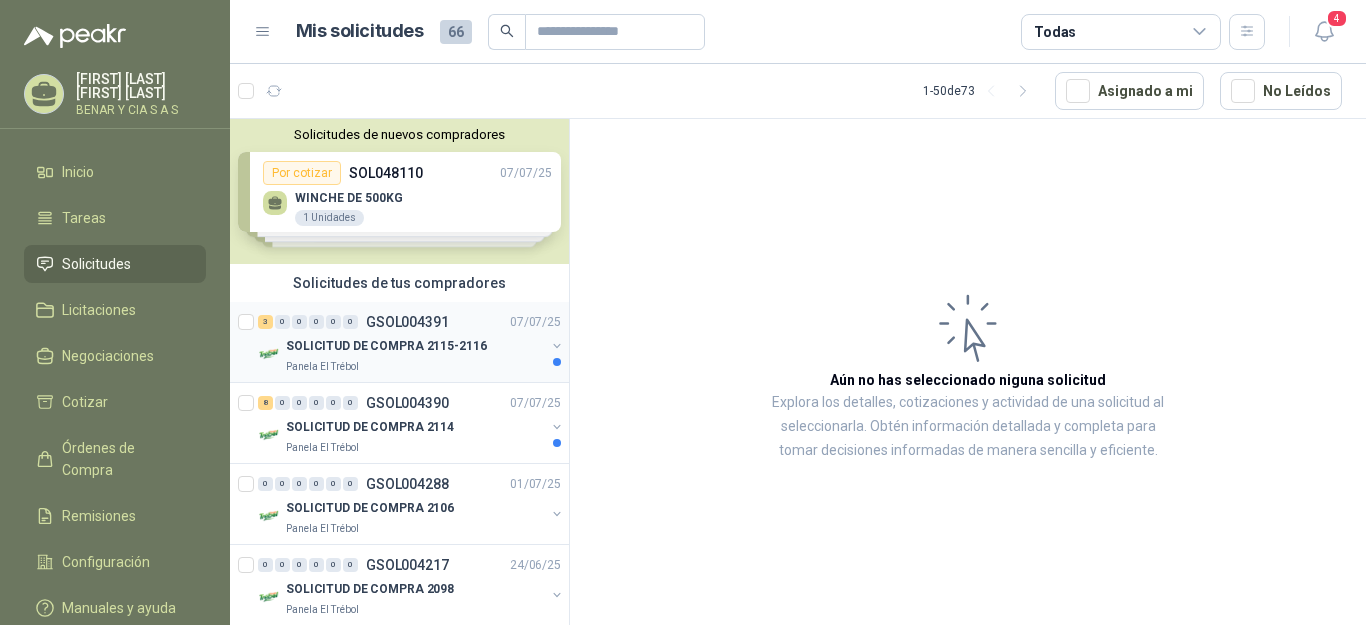 click on "SOLICITUD DE COMPRA 2115-2116" at bounding box center (386, 346) 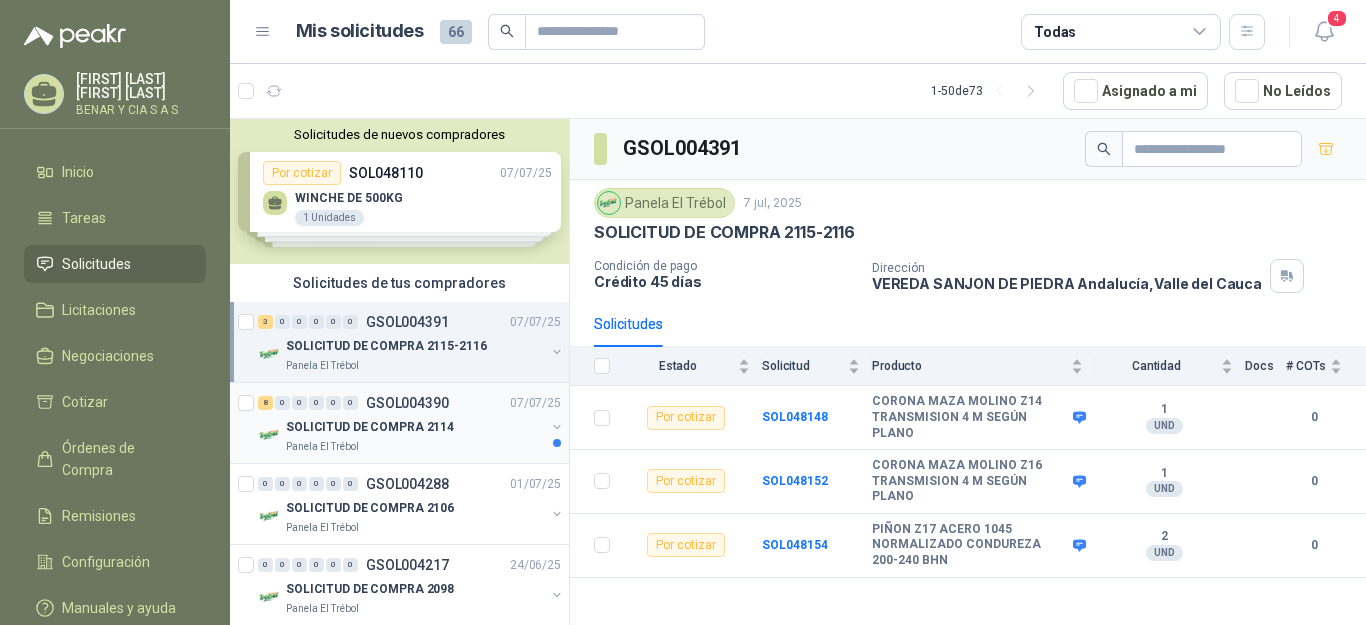 click on "SOLICITUD DE COMPRA 2114" at bounding box center (370, 427) 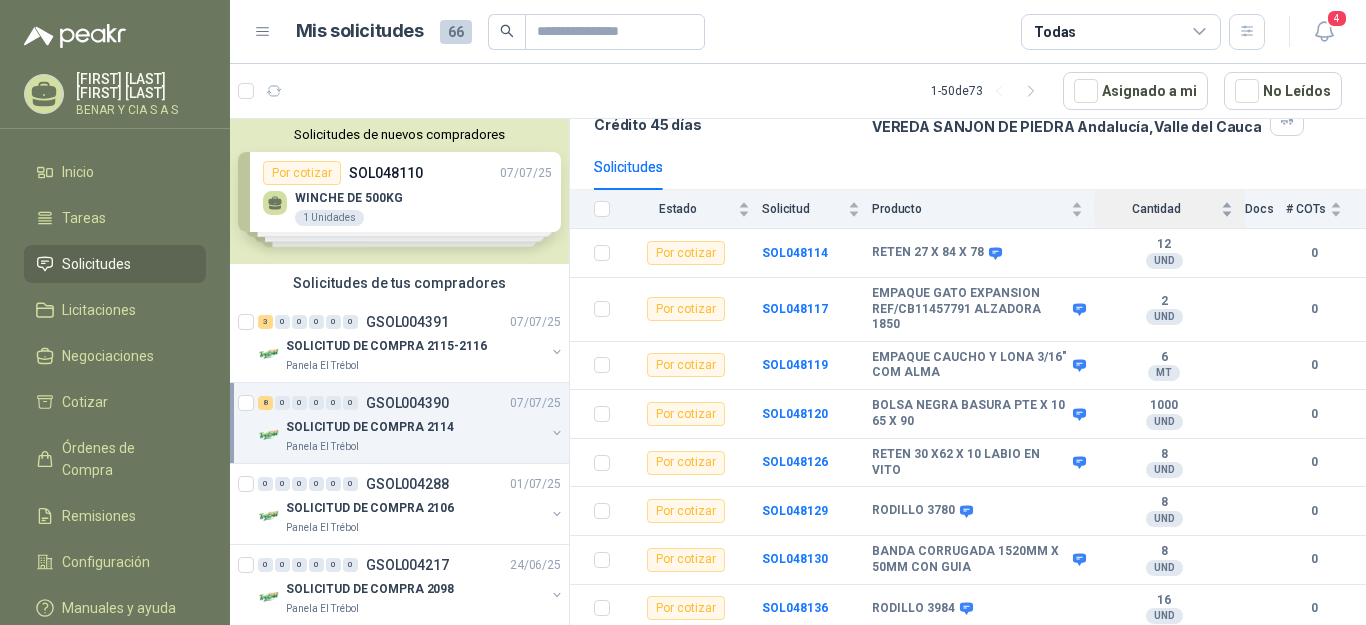 scroll, scrollTop: 158, scrollLeft: 0, axis: vertical 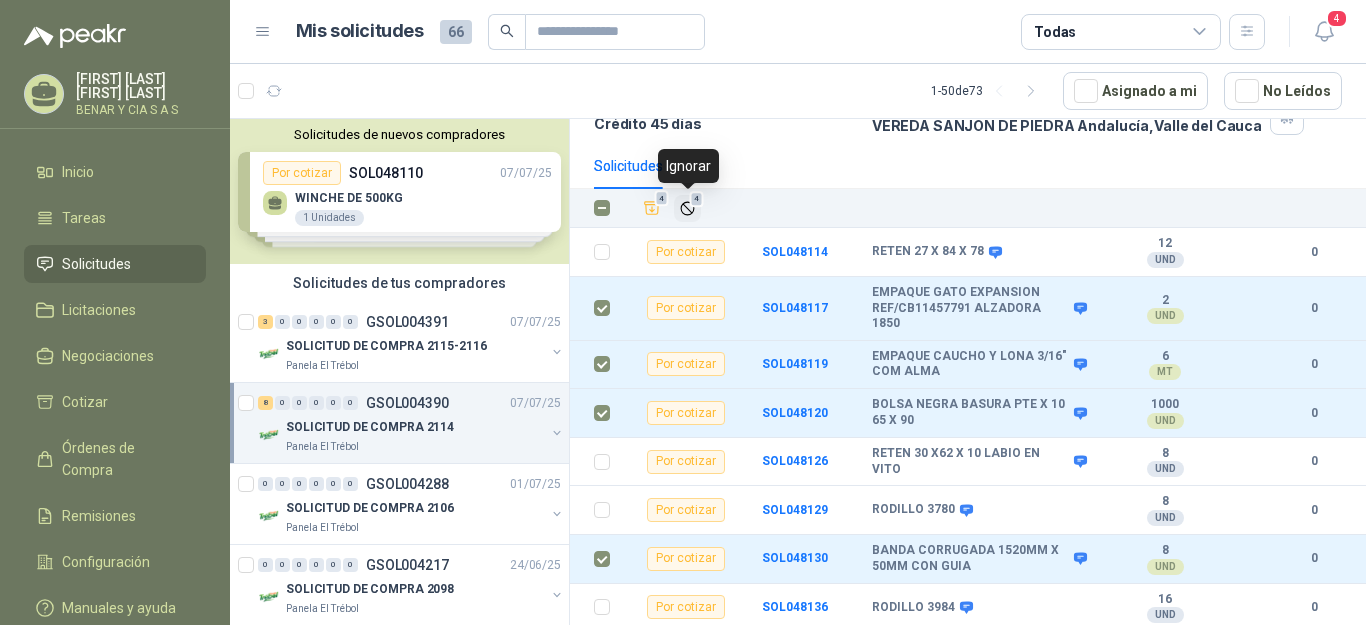 click at bounding box center [687, 208] 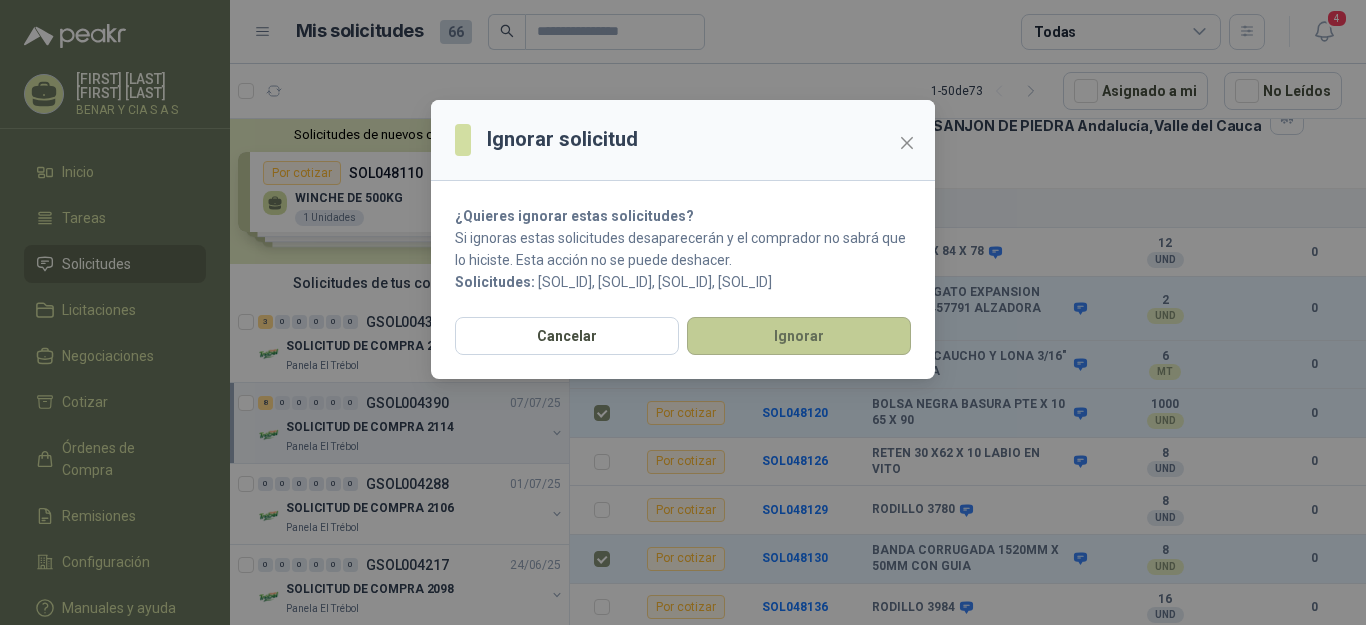 click on "Ignorar" at bounding box center (799, 336) 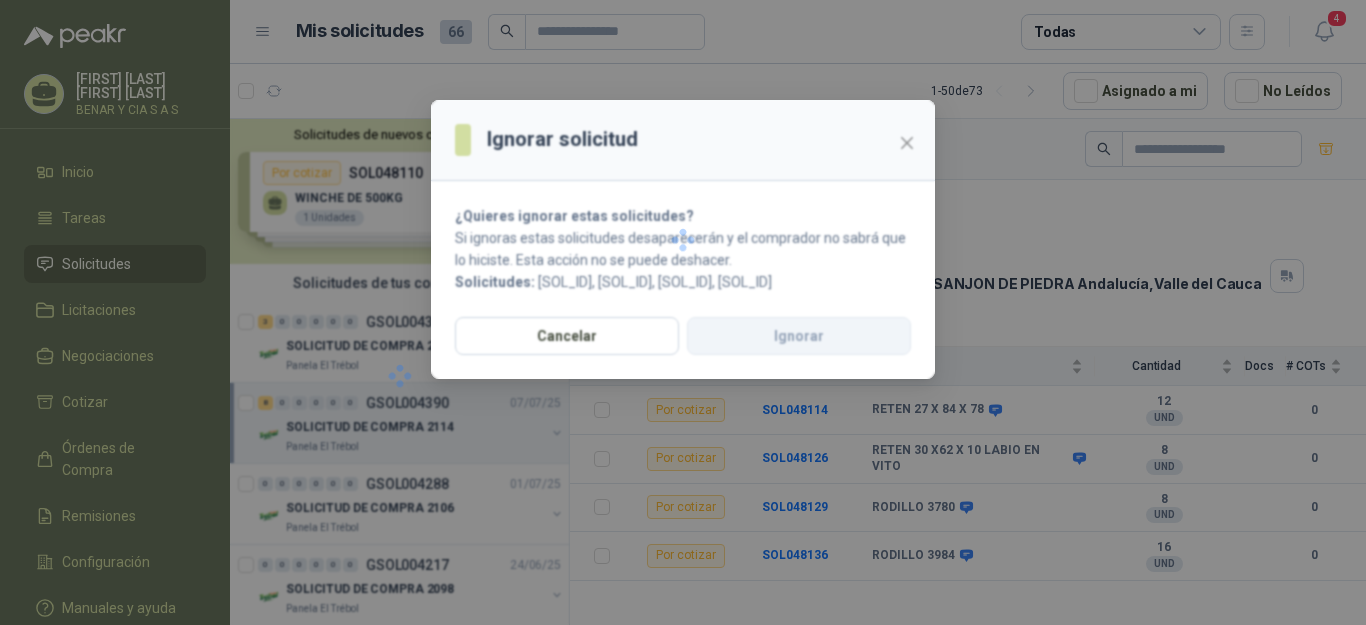 scroll, scrollTop: 0, scrollLeft: 0, axis: both 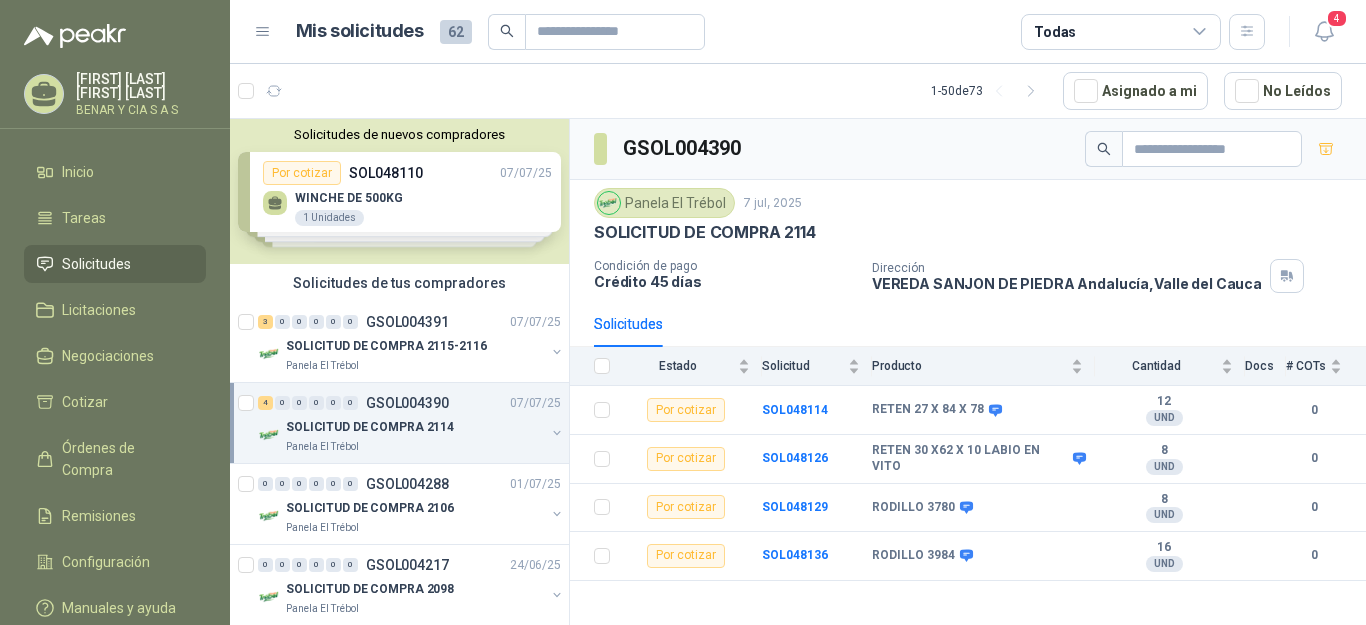 click on "SOLICITUD DE COMPRA 2114" at bounding box center [415, 427] 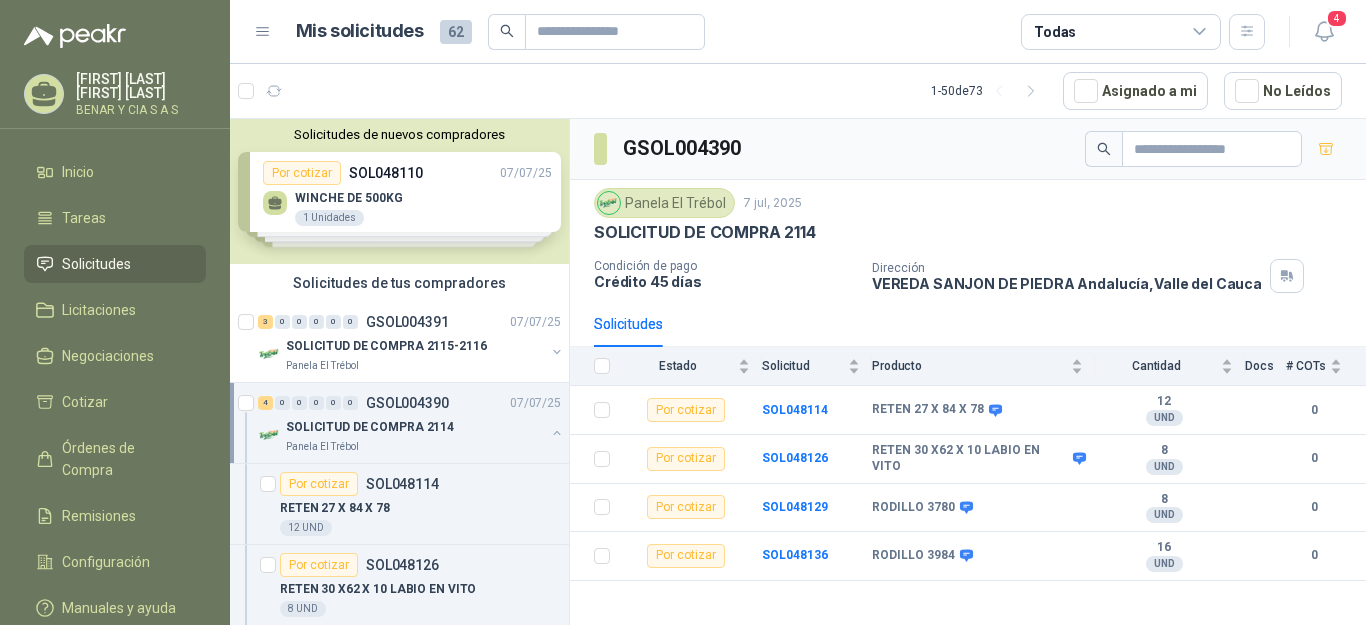 click on "SOLICITUD DE COMPRA 2114" at bounding box center (370, 427) 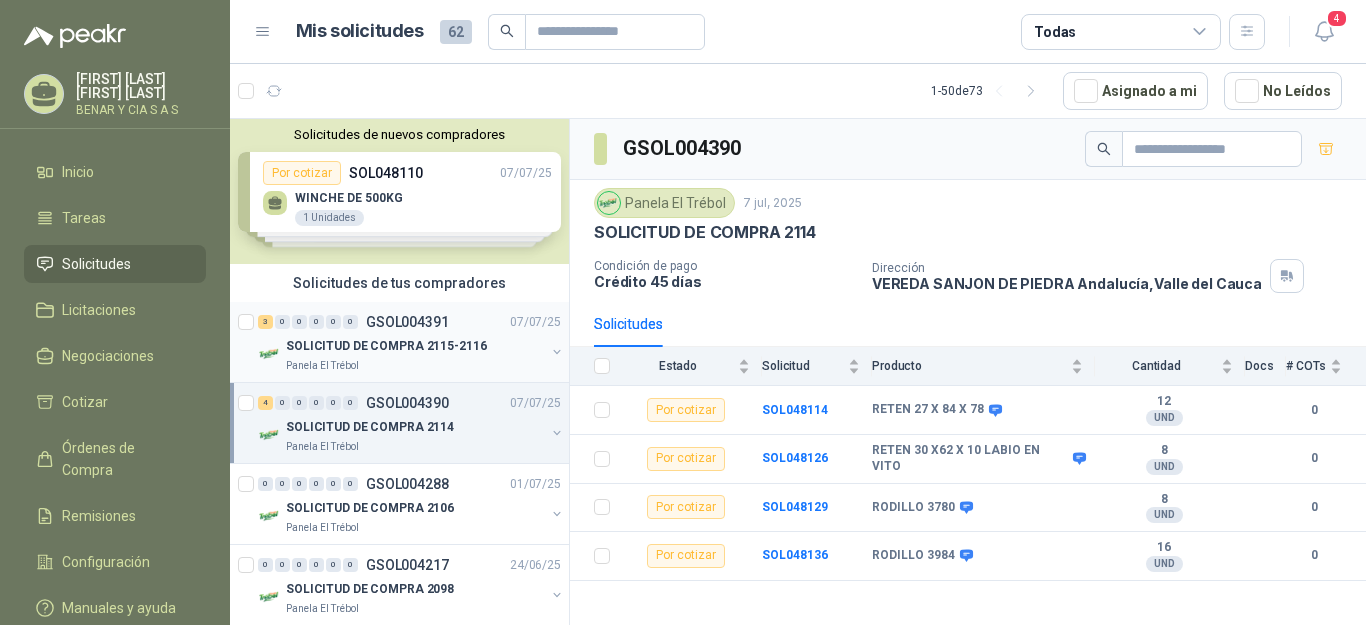 click on "3   0   0   0   0   0   [REF_ID] [DATE]" at bounding box center [411, 322] 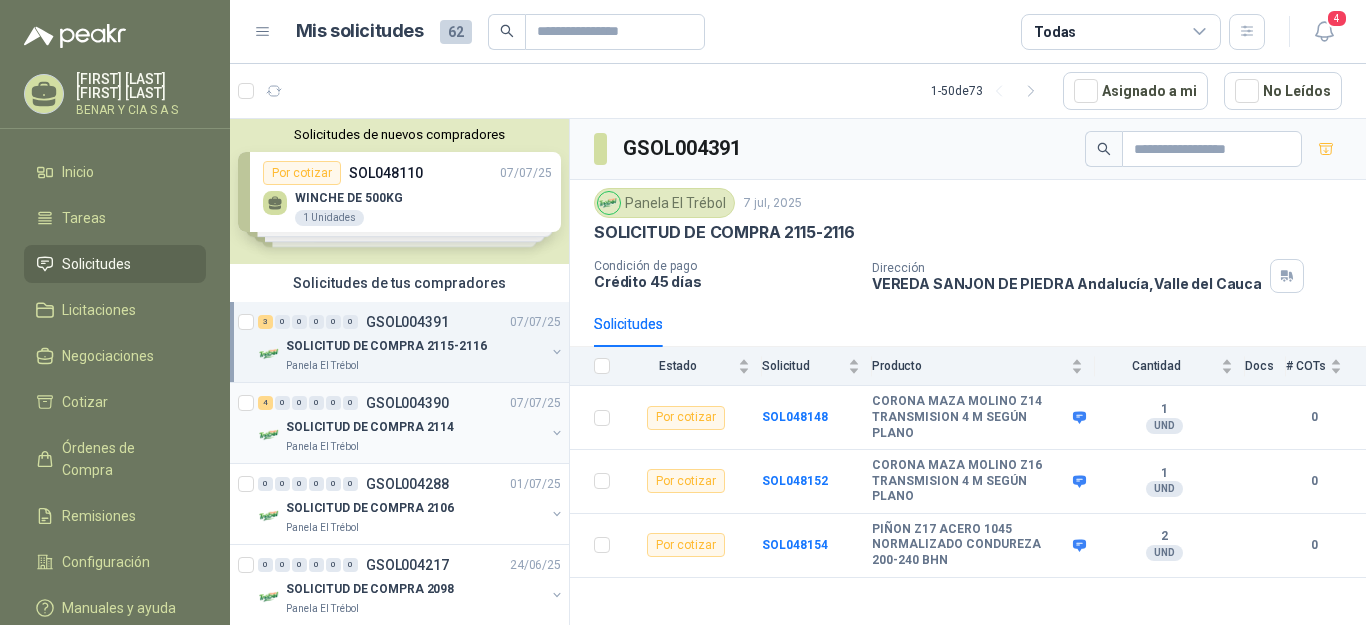 click on "SOLICITUD DE COMPRA 2114" at bounding box center [370, 427] 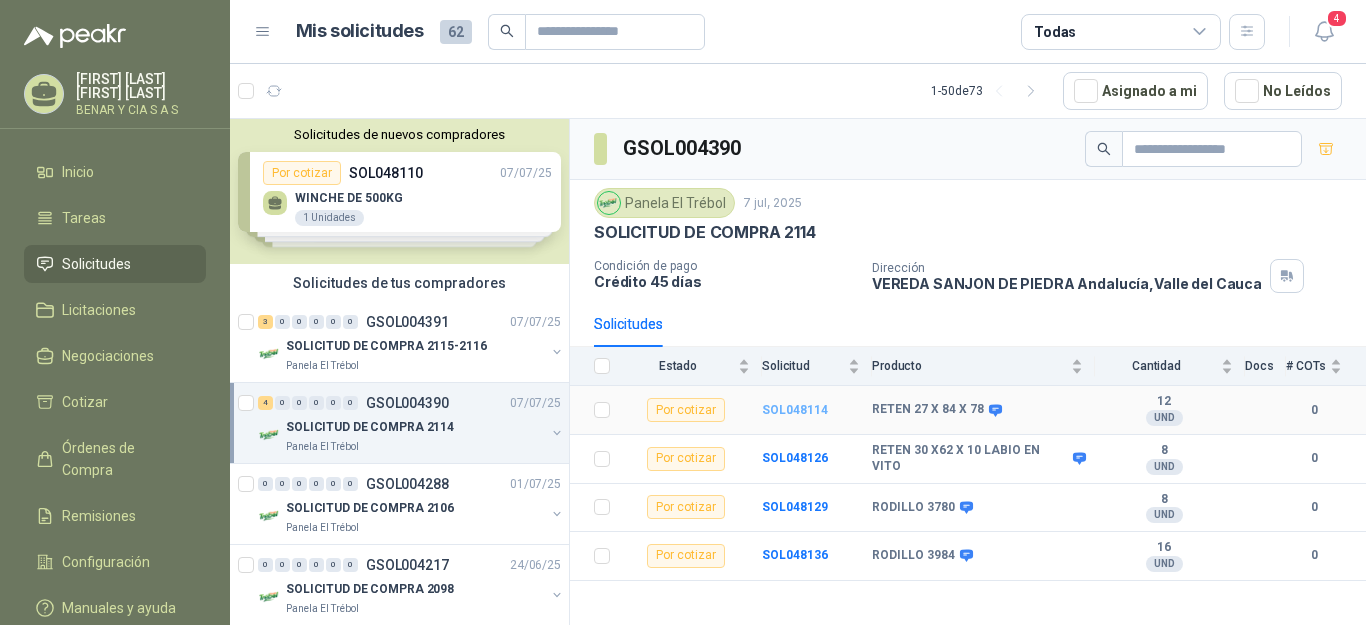 click on "SOL048114" at bounding box center (795, 410) 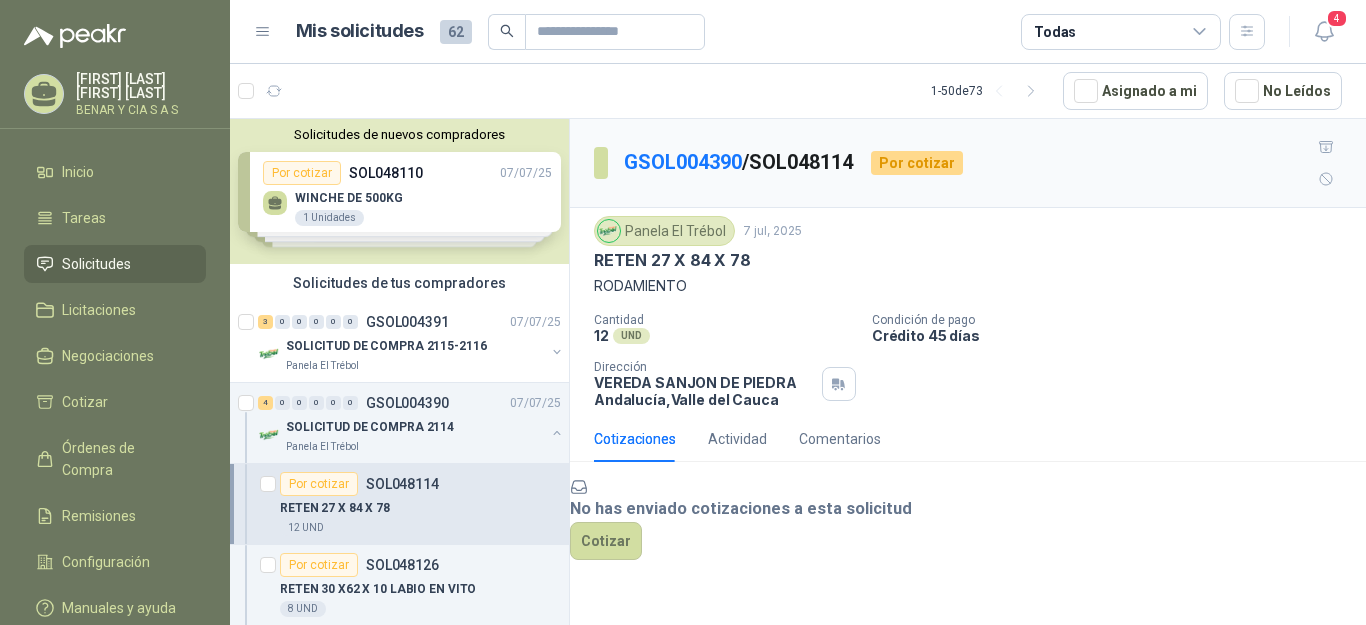 scroll, scrollTop: 70, scrollLeft: 0, axis: vertical 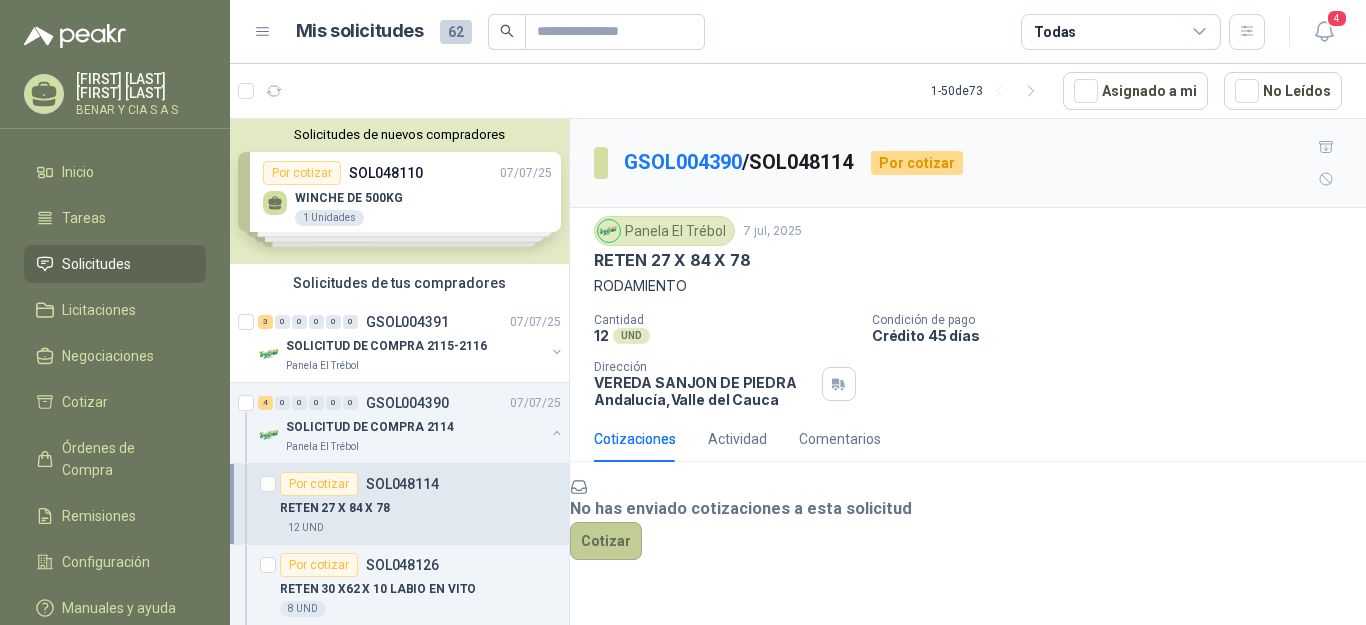 click on "Cotizar" at bounding box center [606, 541] 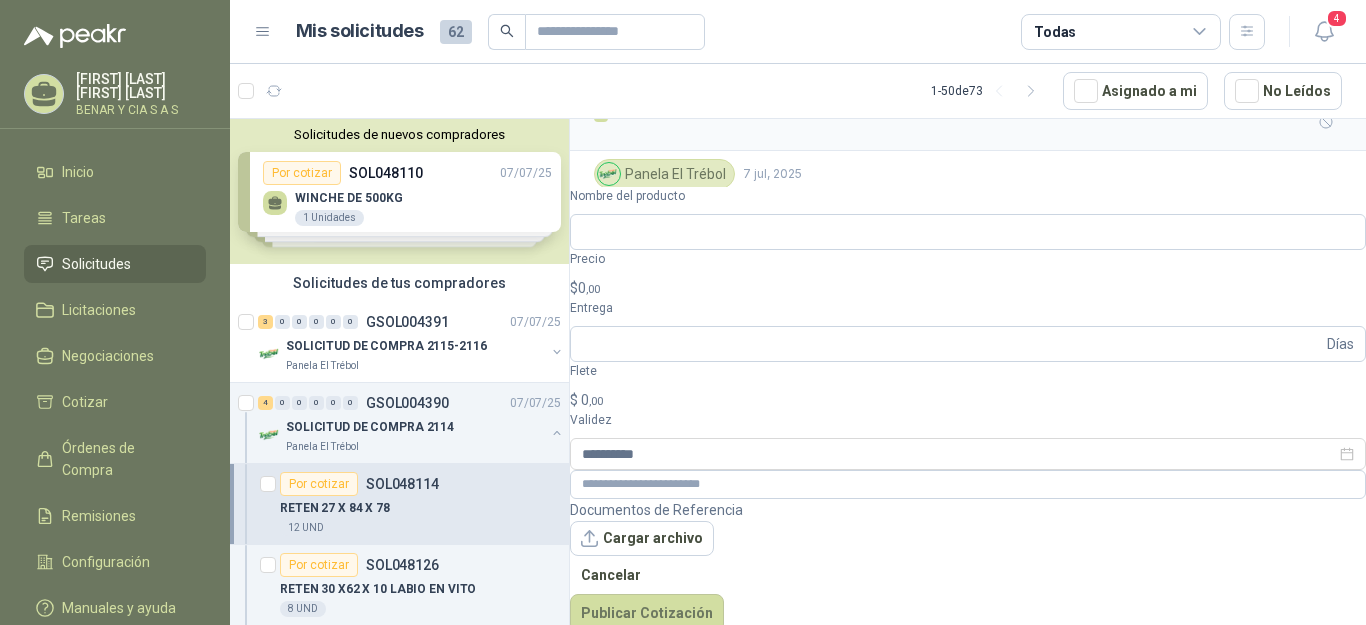 scroll, scrollTop: 56, scrollLeft: 0, axis: vertical 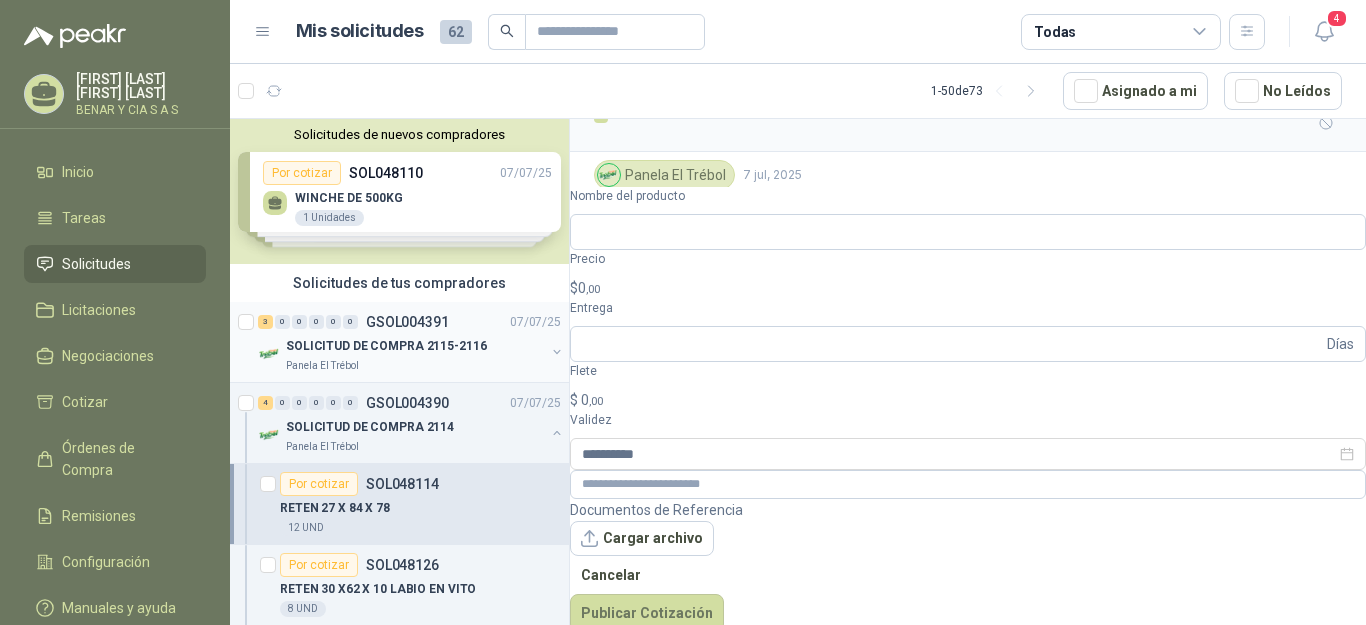 click on "SOLICITUD DE COMPRA 2115-2116" at bounding box center [386, 346] 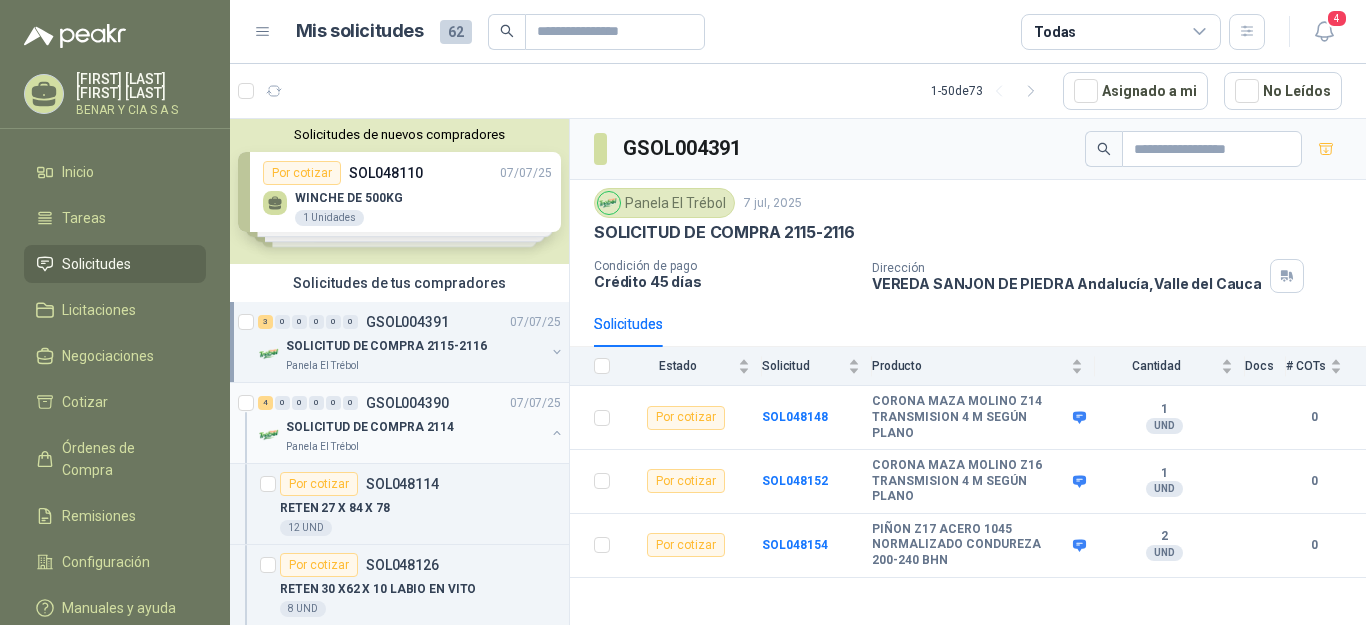 click on "SOLICITUD DE COMPRA 2114" at bounding box center (415, 427) 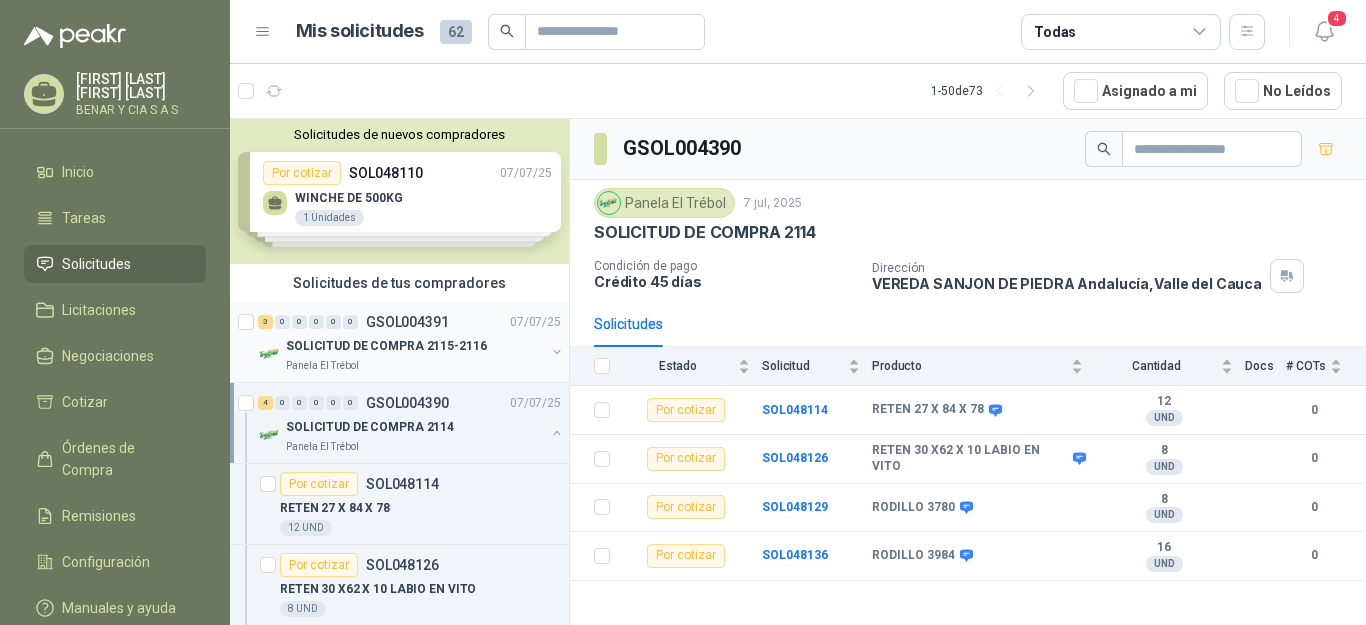 click on "SOLICITUD DE COMPRA 2115-2116" at bounding box center [386, 346] 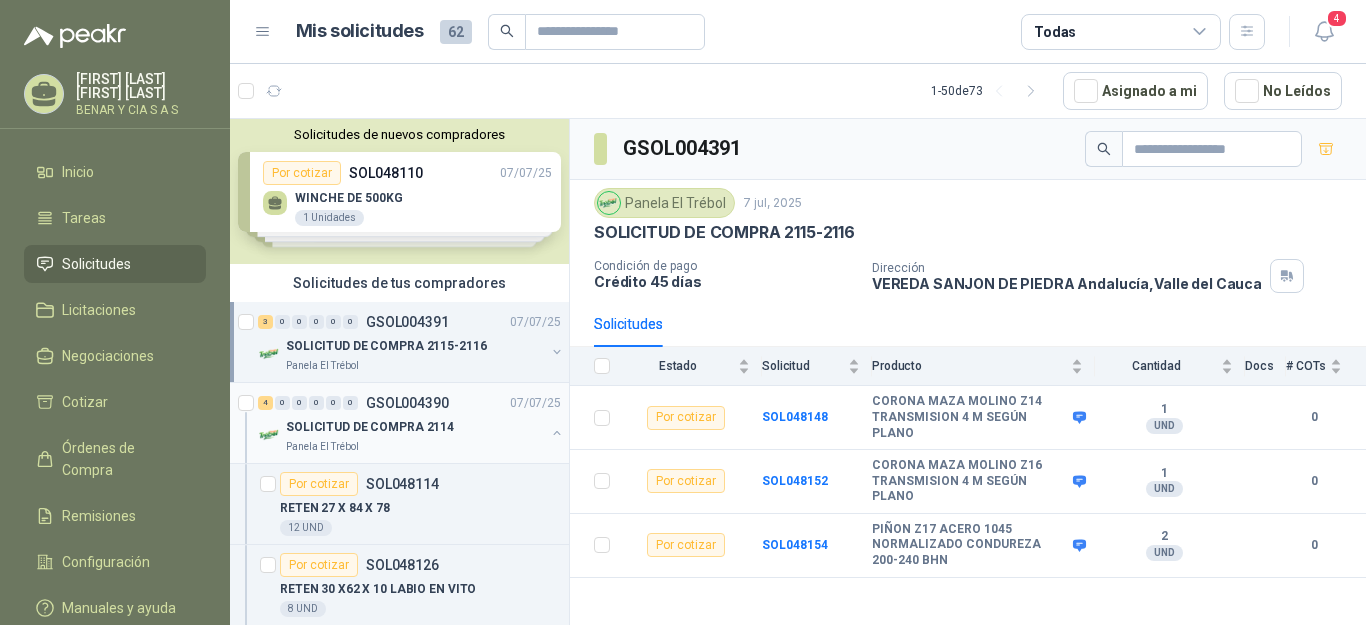 click on "SOLICITUD DE COMPRA 2114" at bounding box center [370, 427] 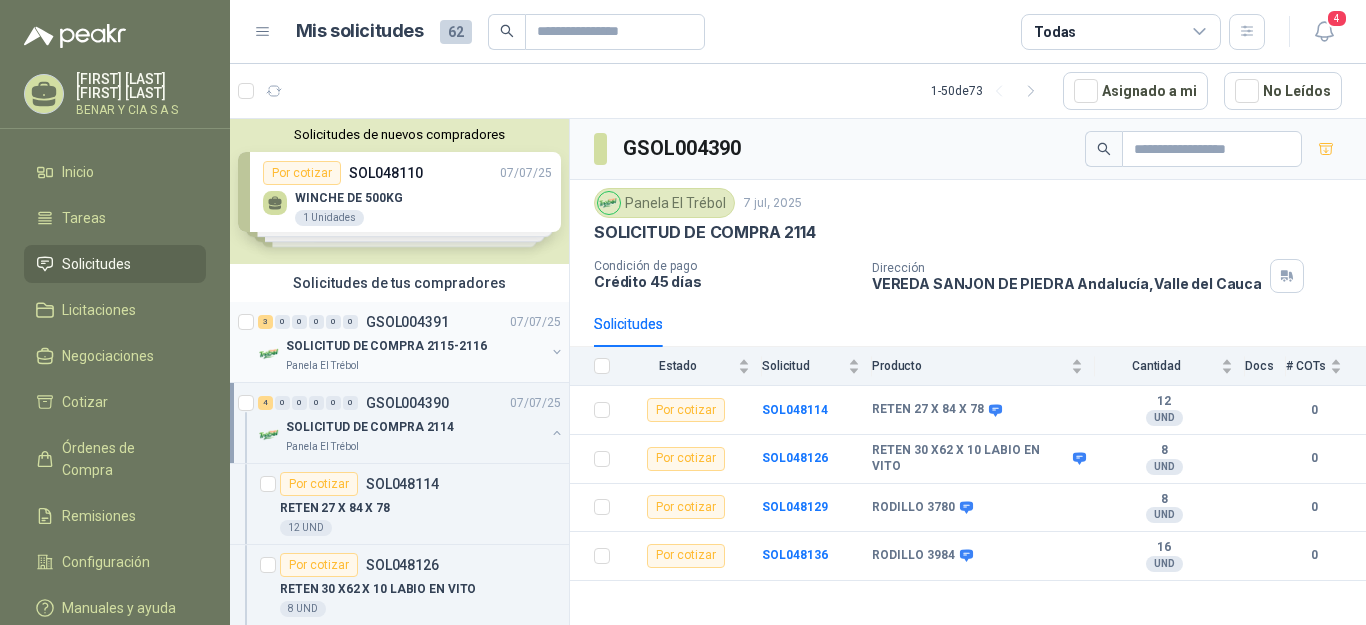 click on "GSOL004391" at bounding box center [407, 322] 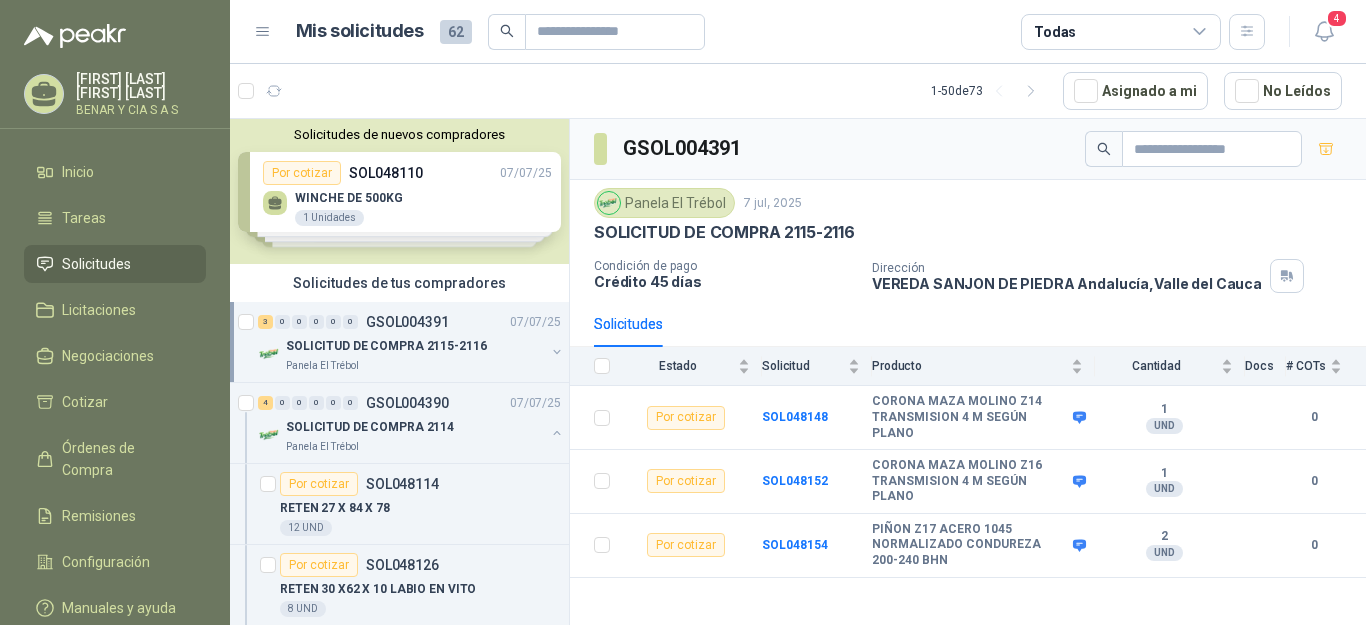 click on "SOLICITUD DE COMPRA 2115-2116" at bounding box center [386, 346] 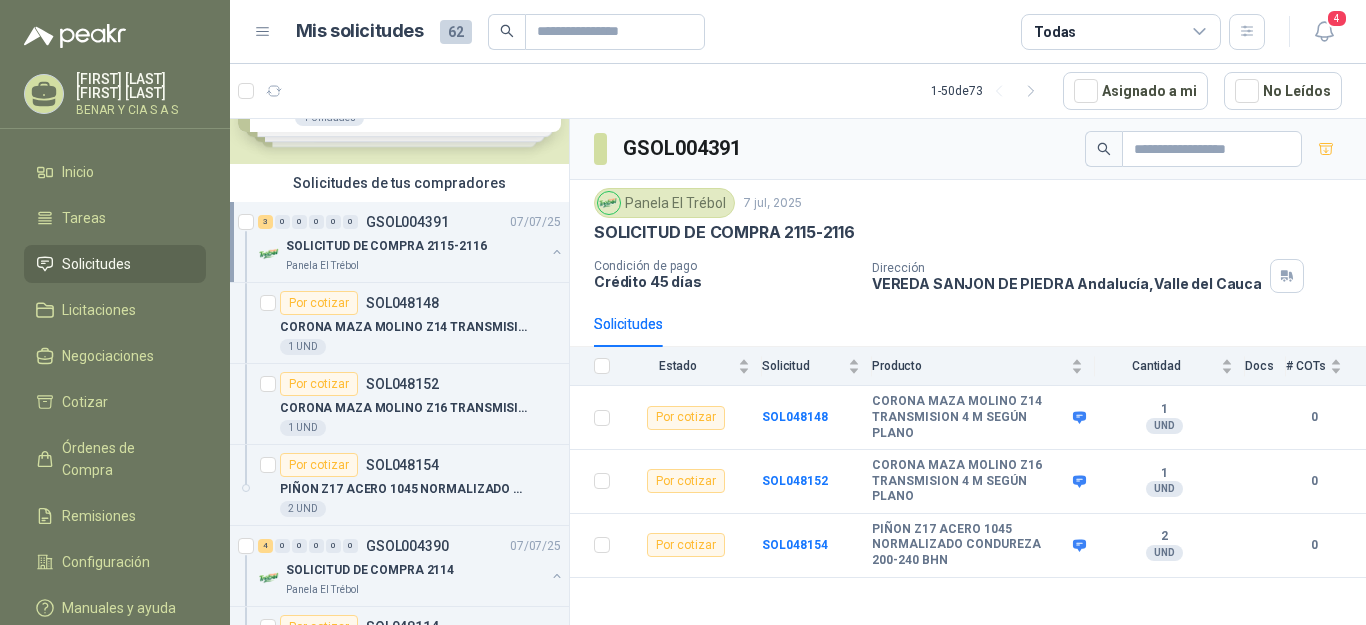 scroll, scrollTop: 300, scrollLeft: 0, axis: vertical 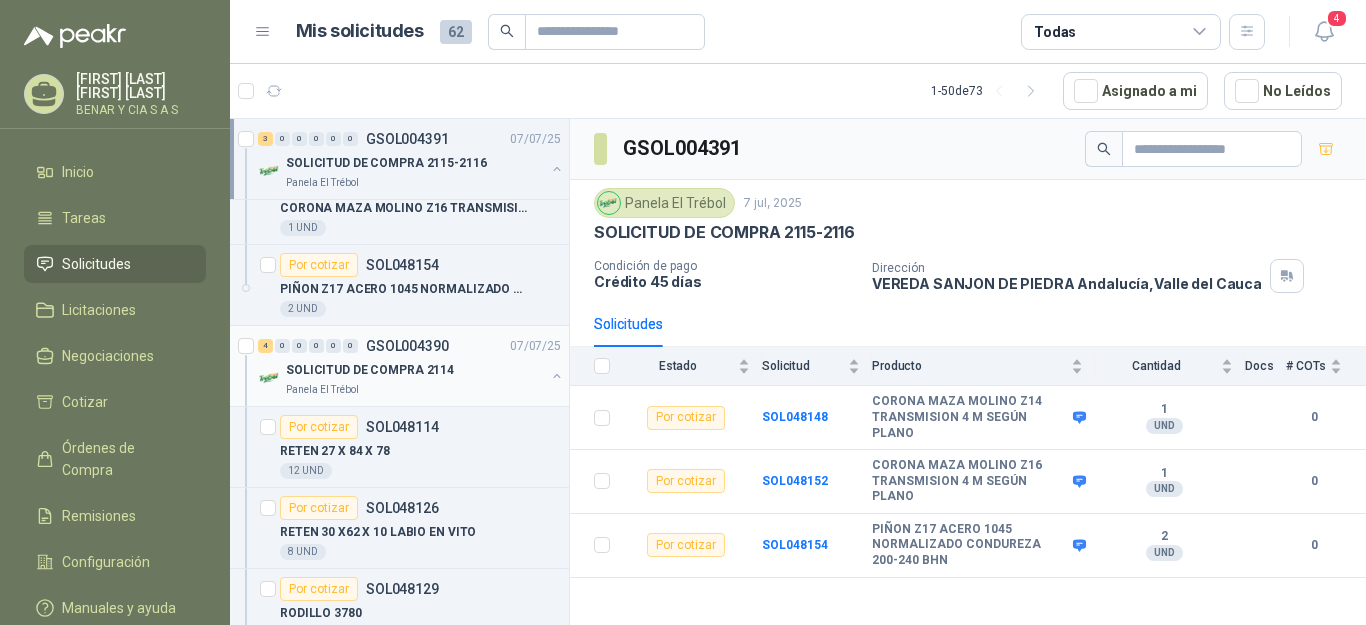 click on "SOLICITUD DE COMPRA 2114" at bounding box center [370, 370] 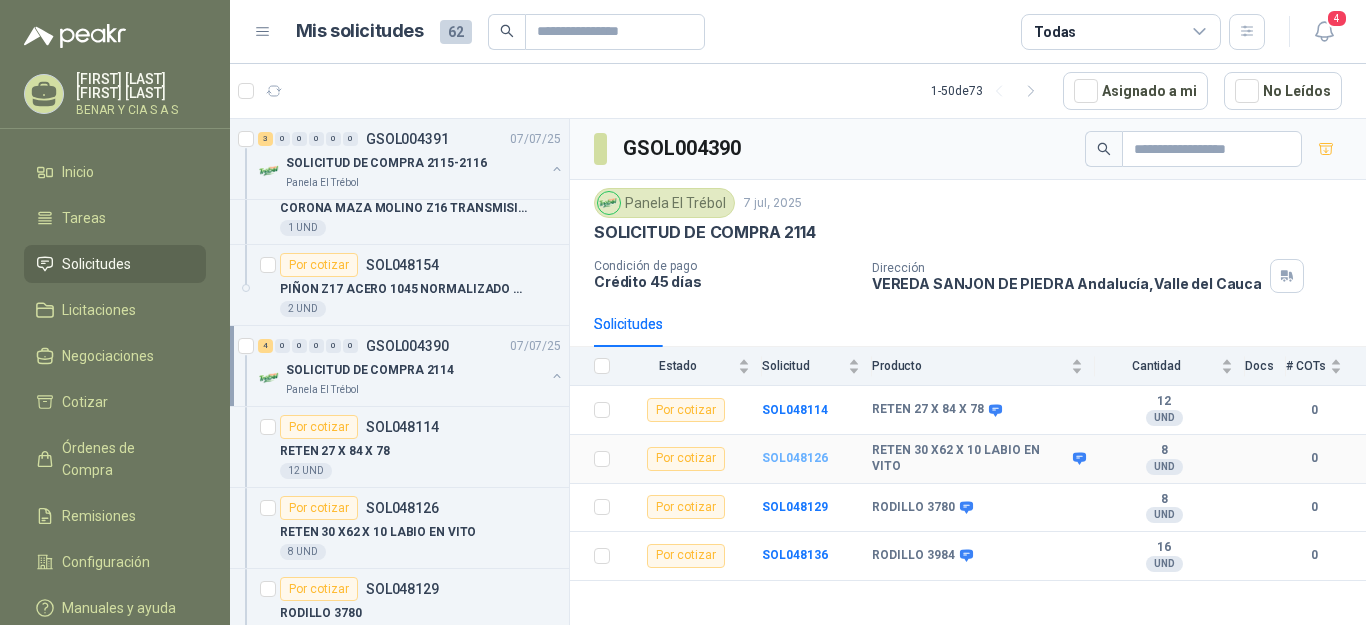 click on "SOL048126" at bounding box center [795, 458] 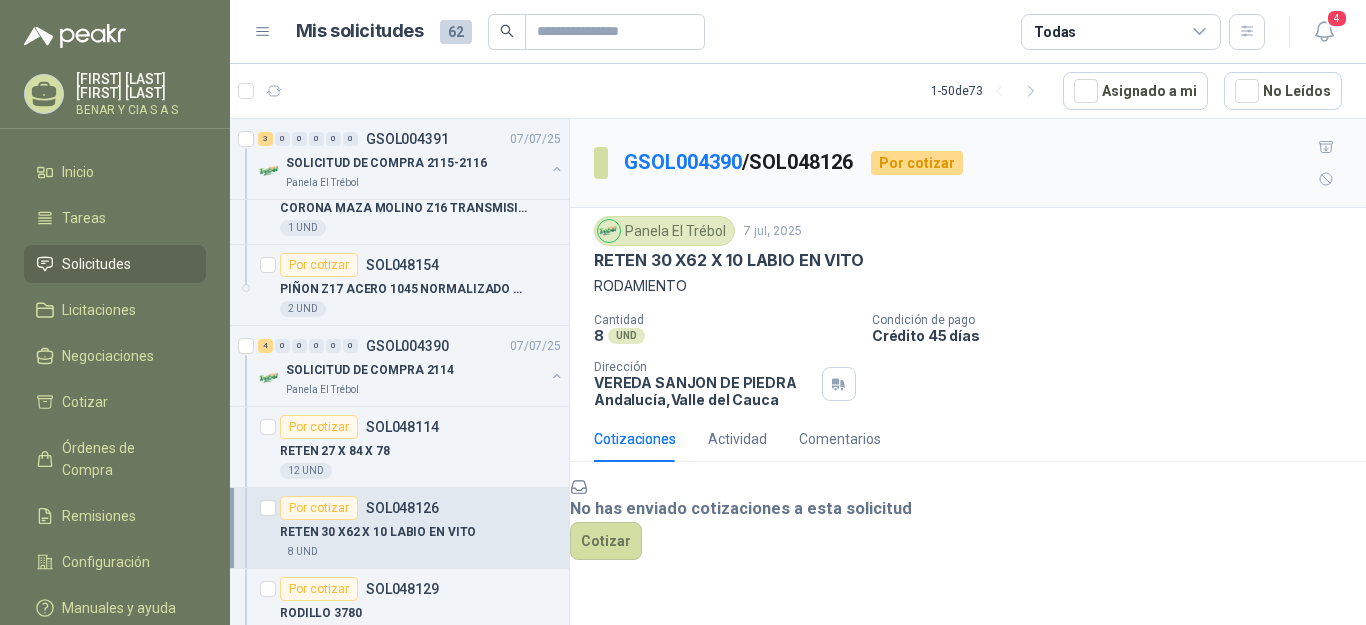 scroll, scrollTop: 70, scrollLeft: 0, axis: vertical 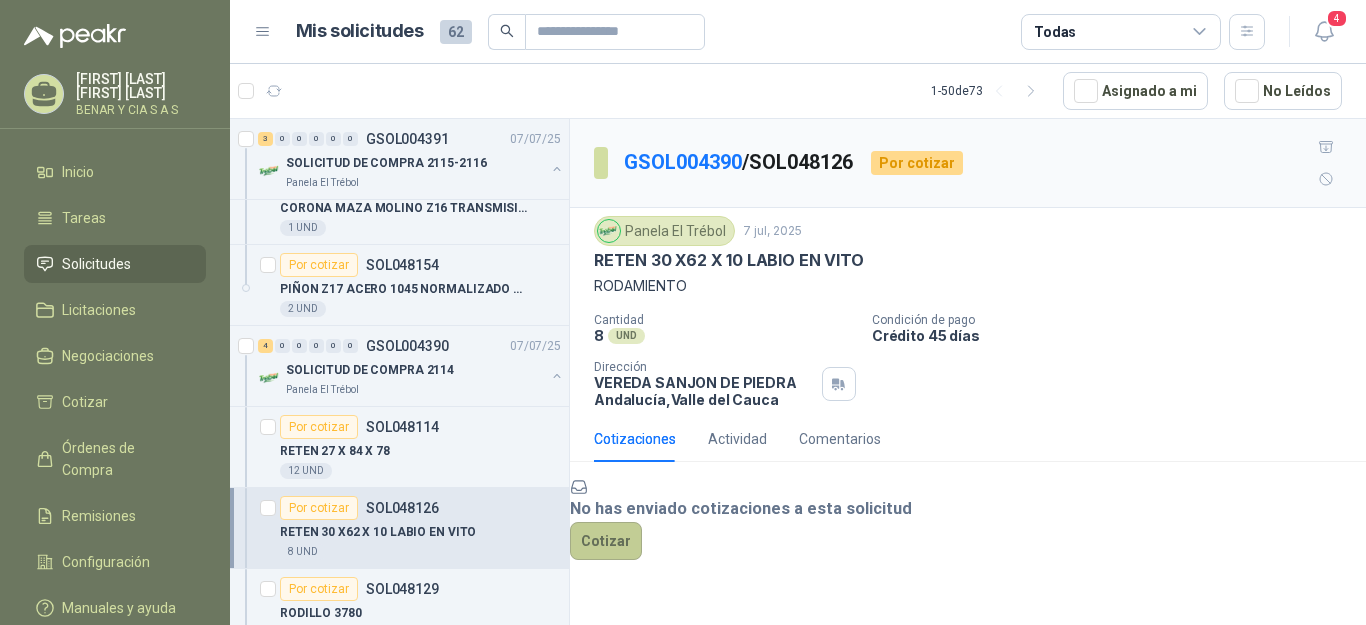 click on "Cotizar" at bounding box center [606, 541] 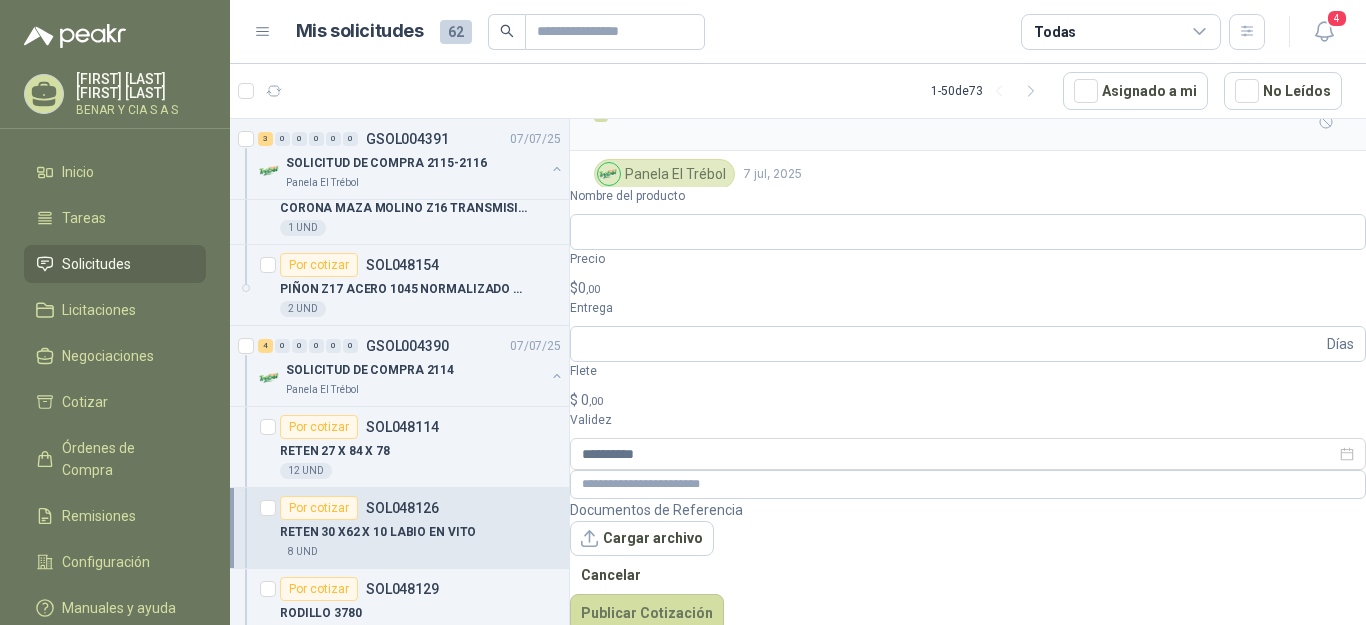 scroll, scrollTop: 56, scrollLeft: 0, axis: vertical 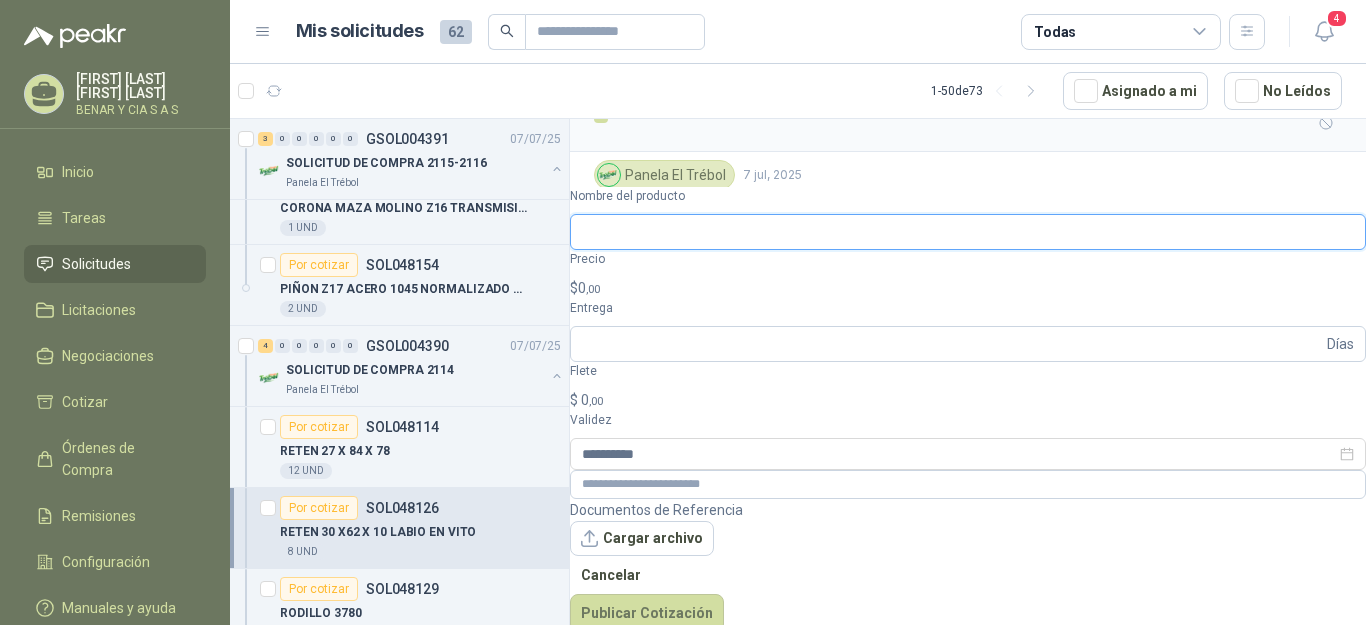 click on "Nombre del producto" at bounding box center (968, 232) 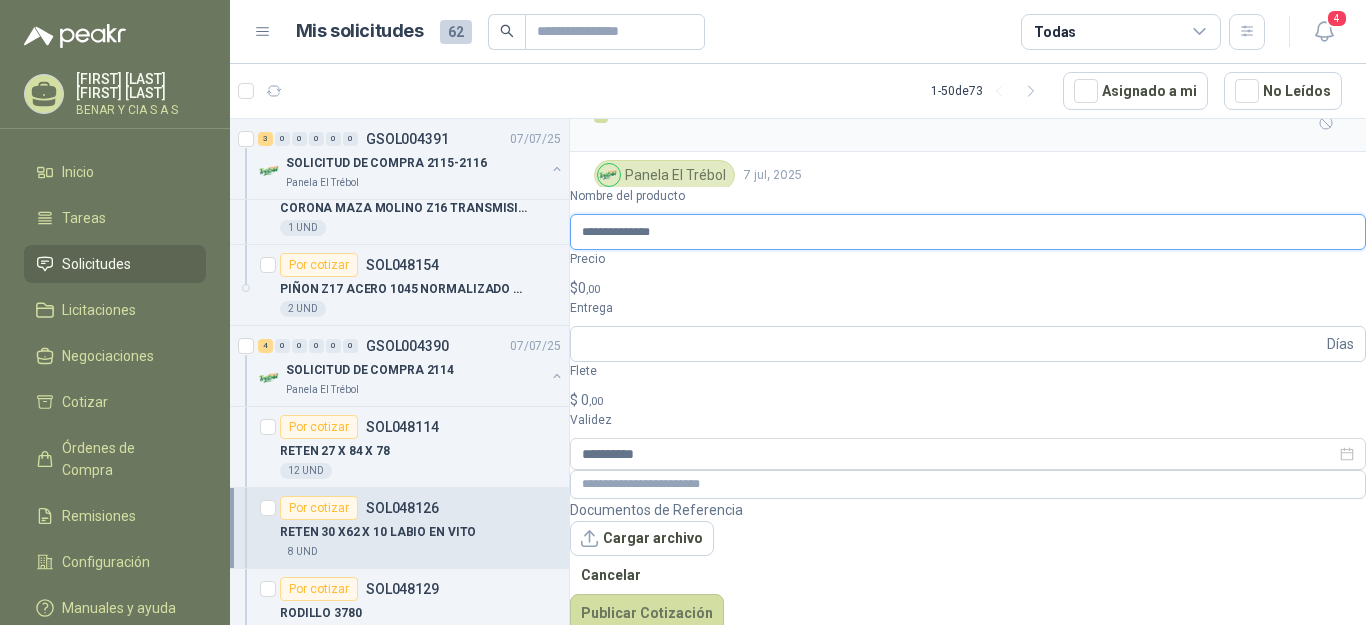 click on "**********" at bounding box center [968, 232] 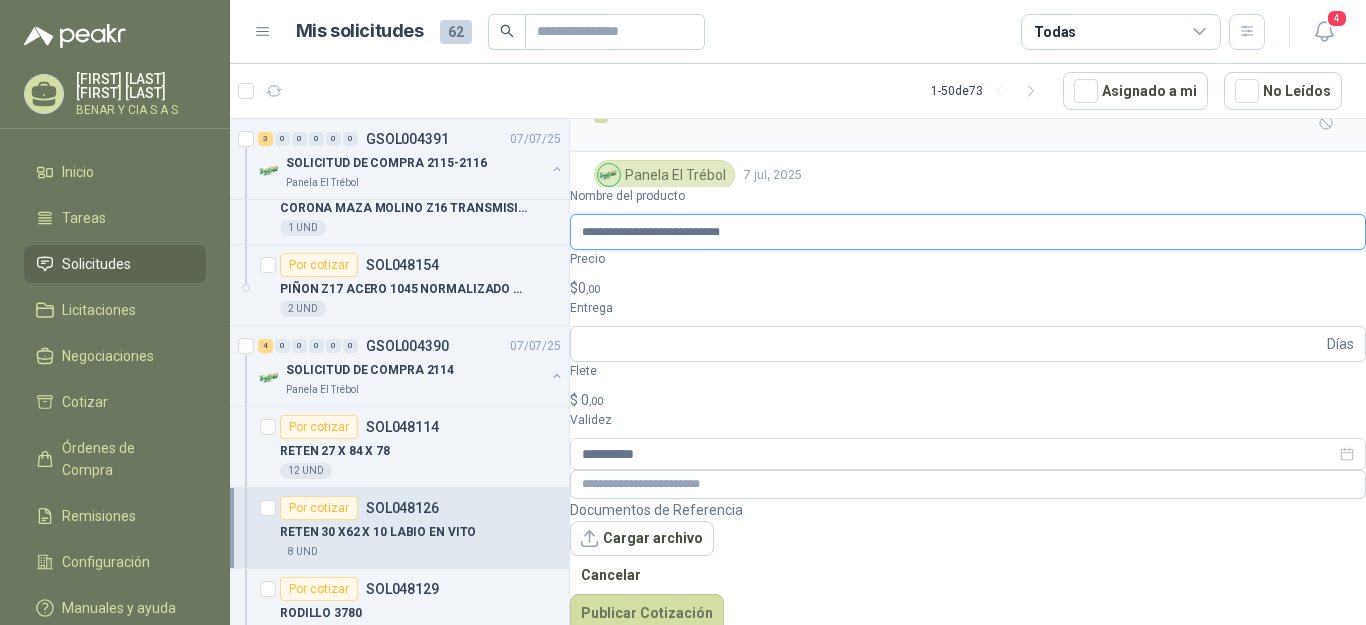 type on "**********" 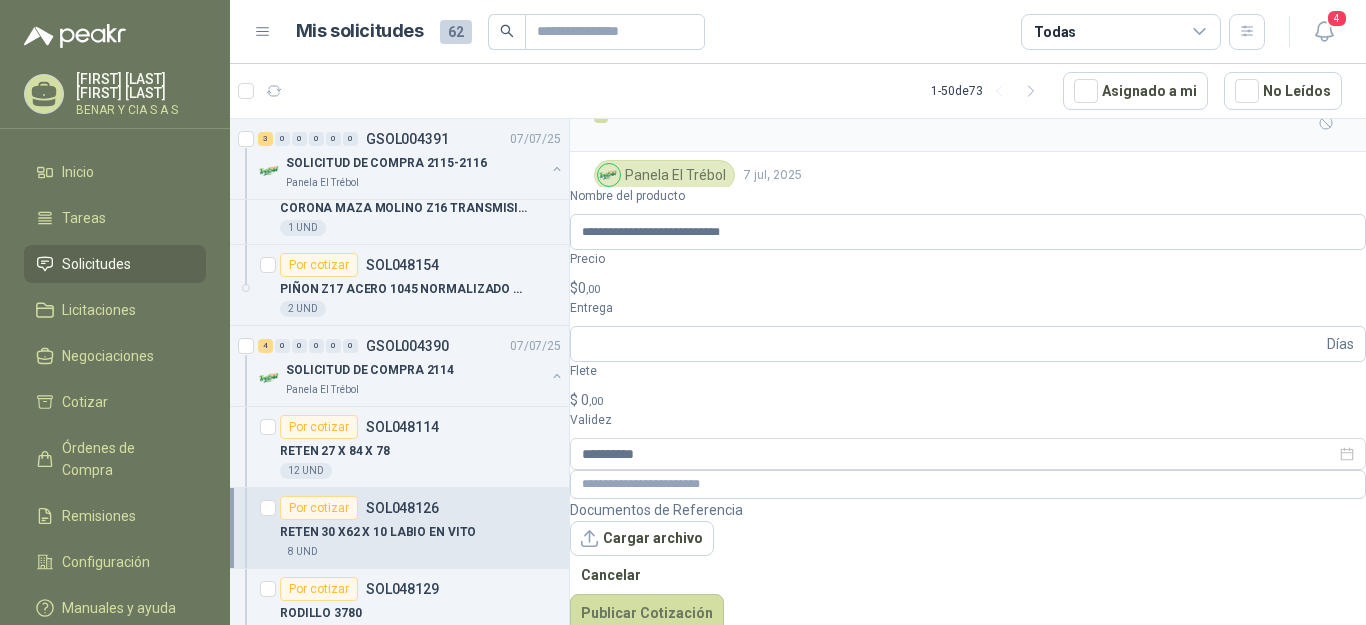 click on "$  0 ,00" at bounding box center [968, 288] 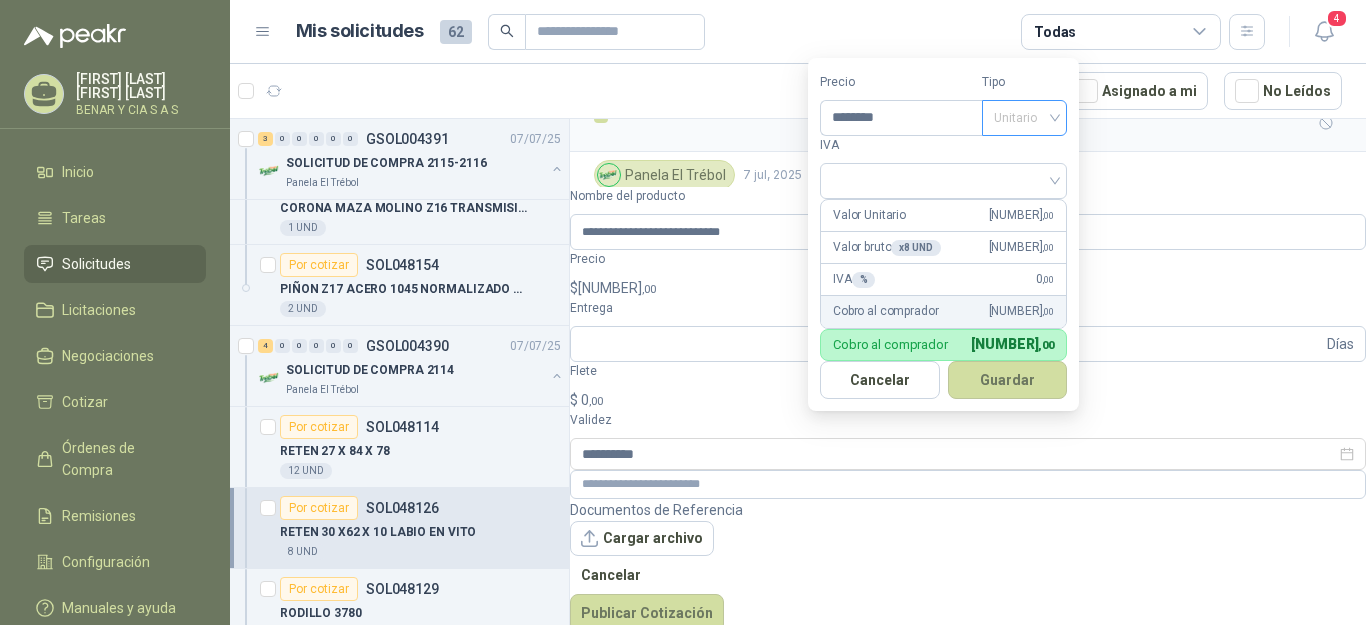 click on "Unitario" at bounding box center [1024, 118] 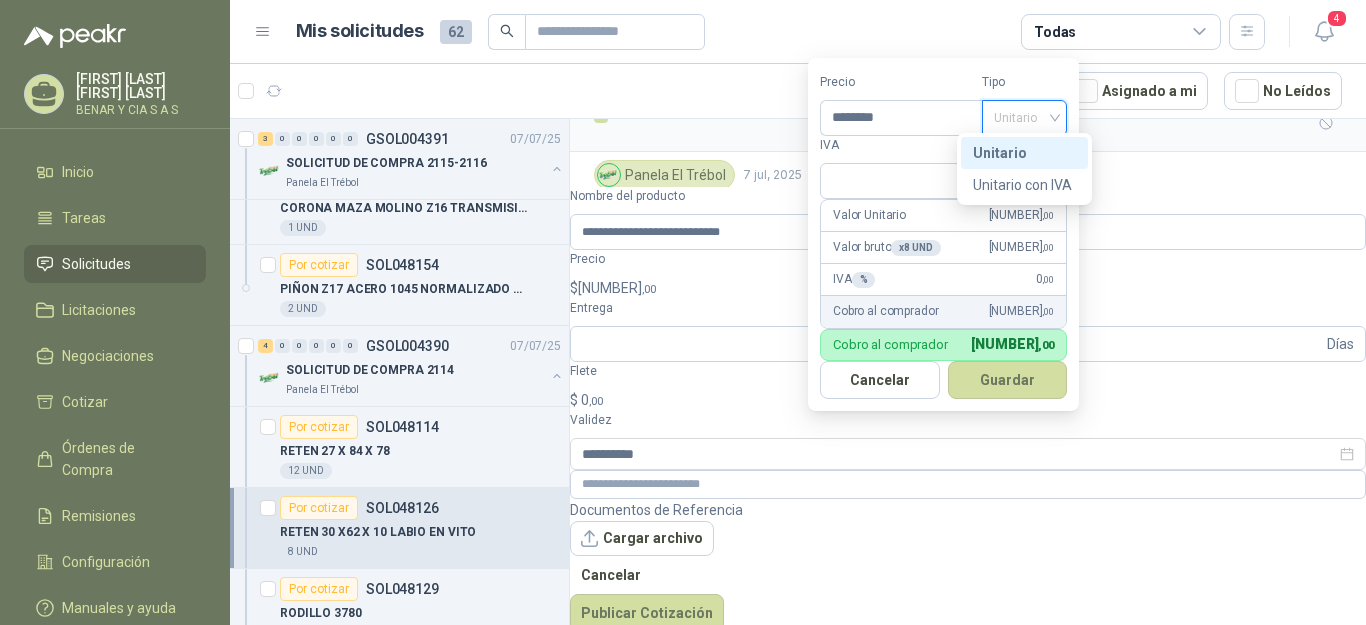 click on "Unitario" at bounding box center (1024, 153) 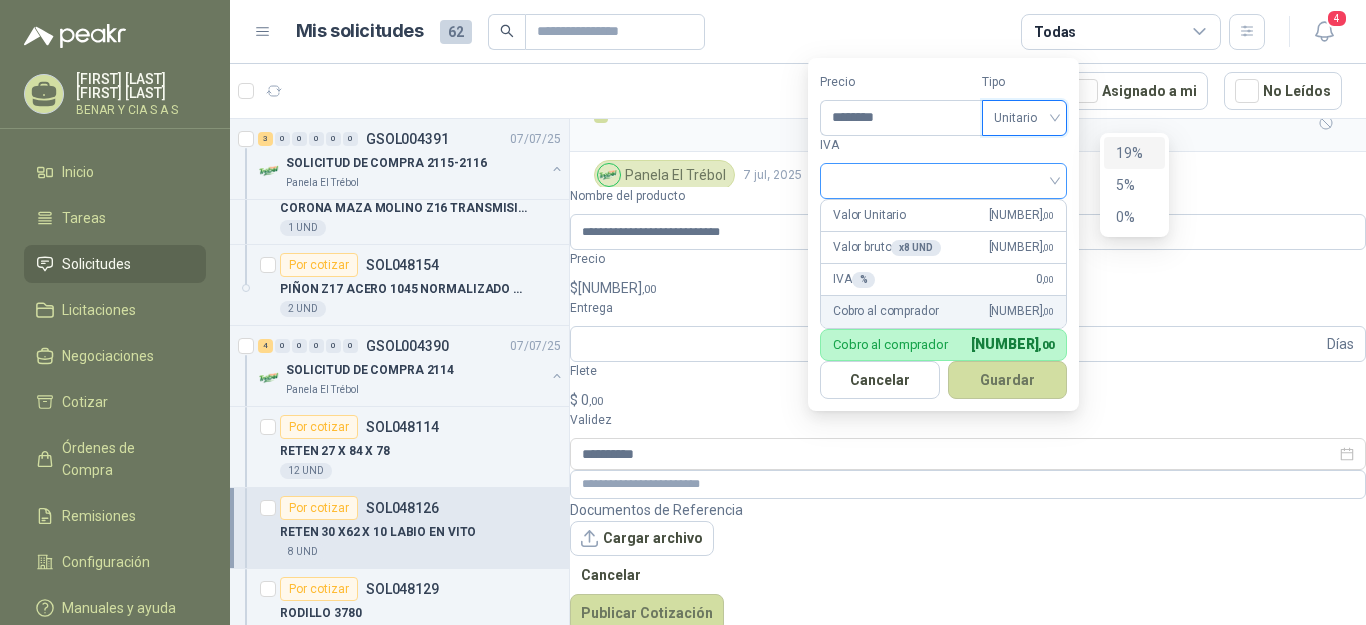 click at bounding box center [943, 181] 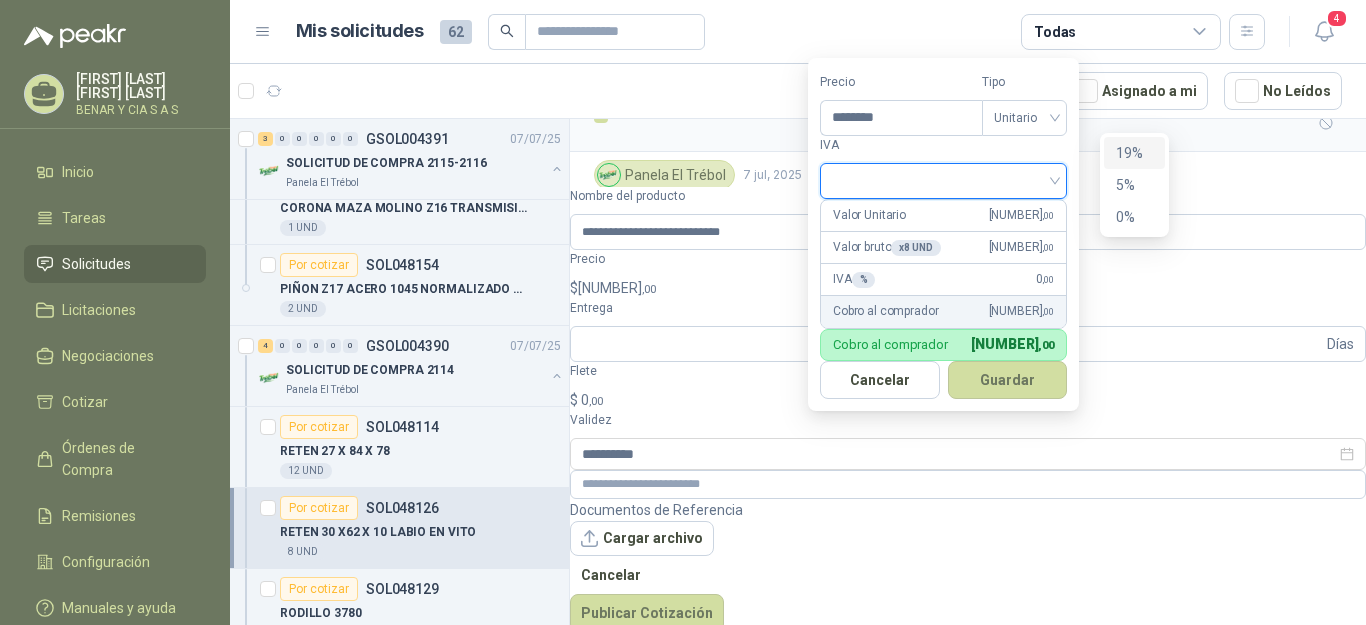 click on "19%" at bounding box center [0, 0] 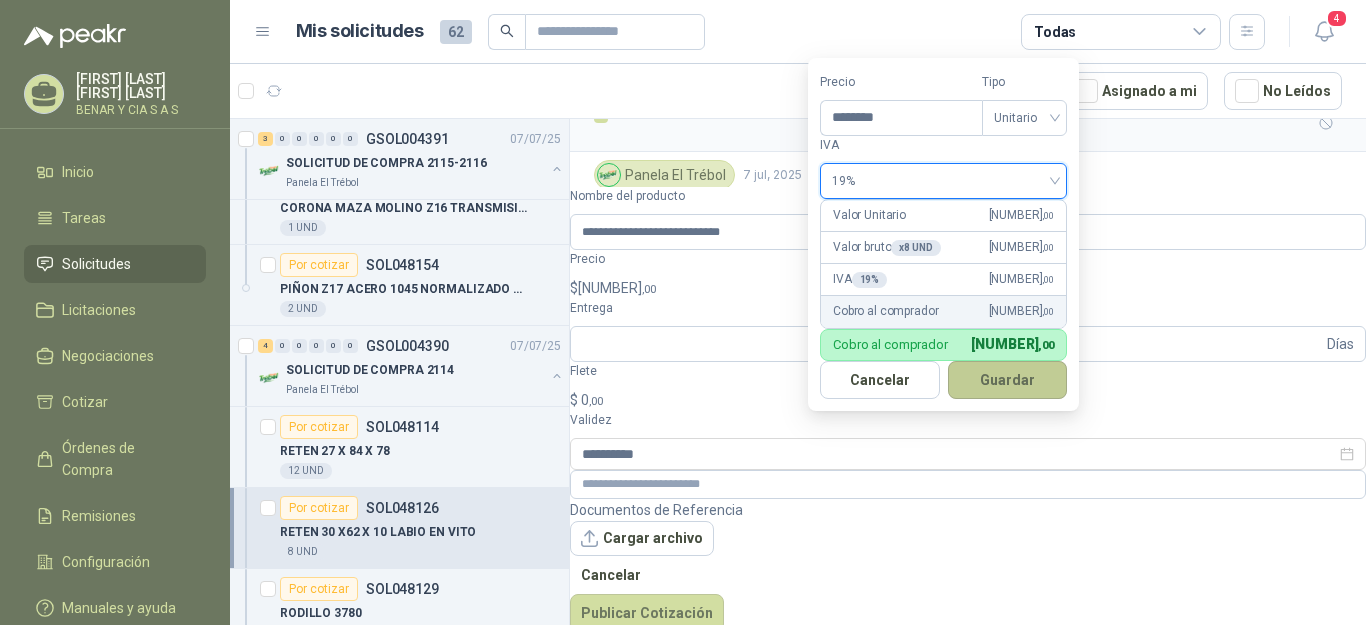 click on "Guardar" at bounding box center [1008, 380] 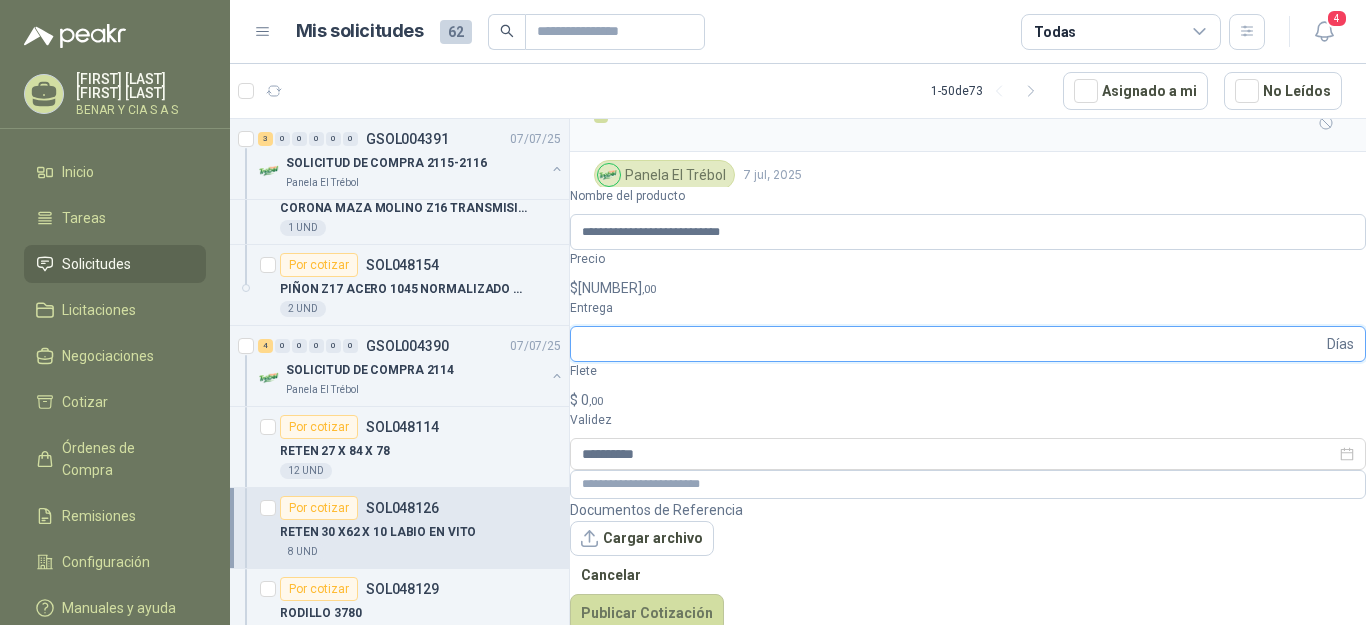 click on "Entrega" at bounding box center (952, 344) 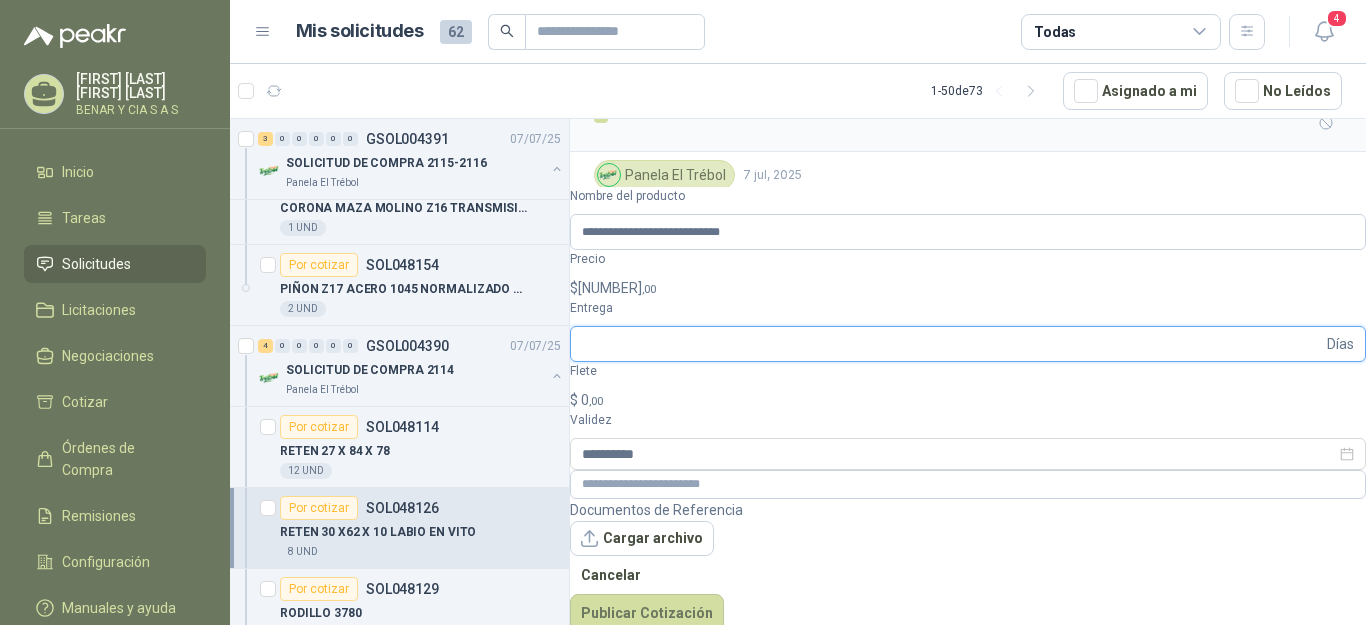 type on "*" 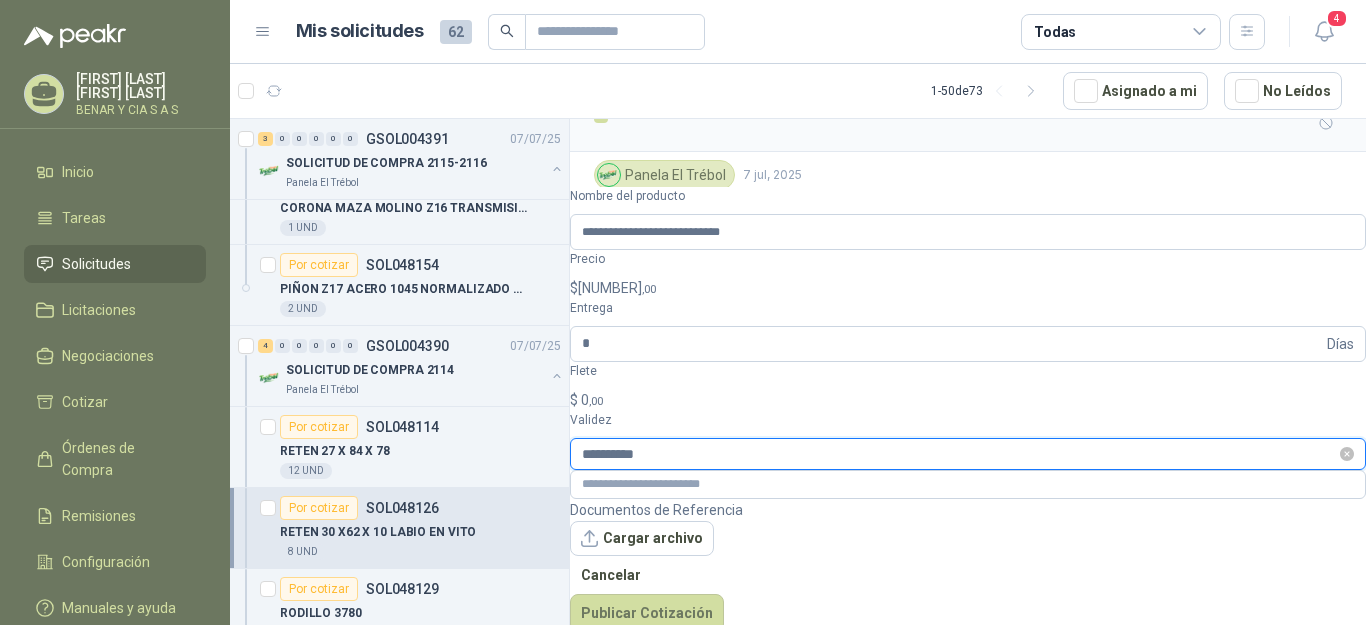 click on "**********" at bounding box center [959, 454] 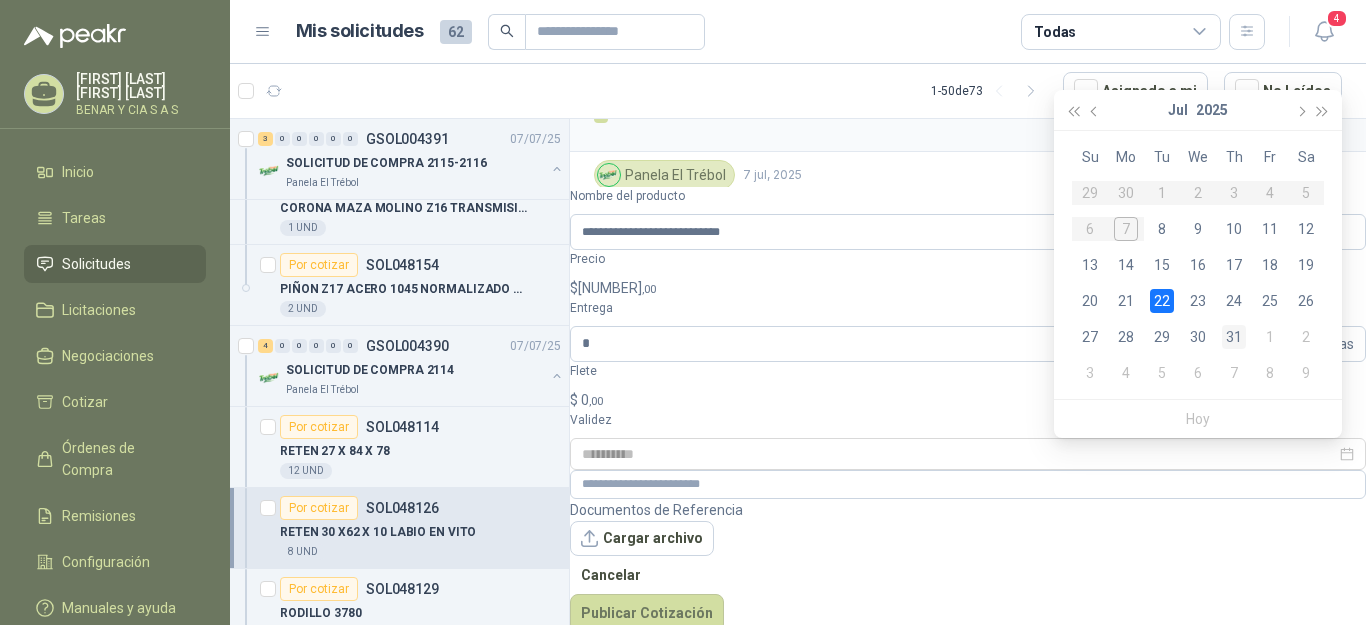 click on "31" at bounding box center (1234, 337) 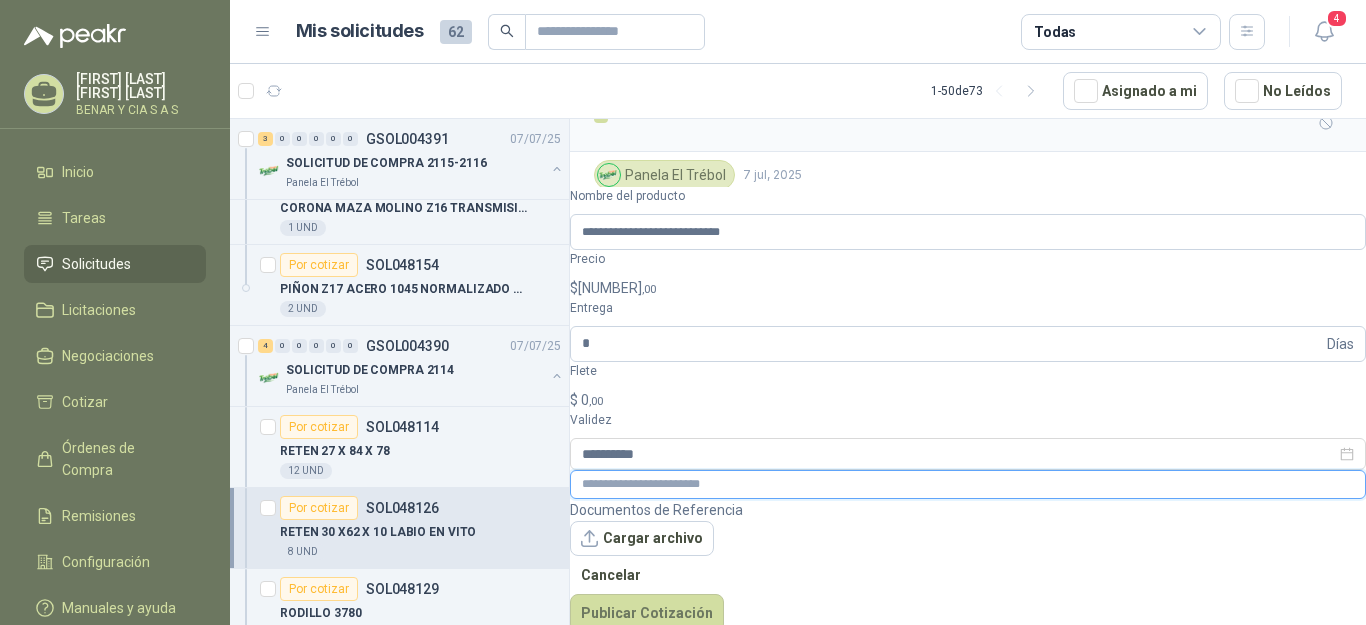 click at bounding box center (968, 484) 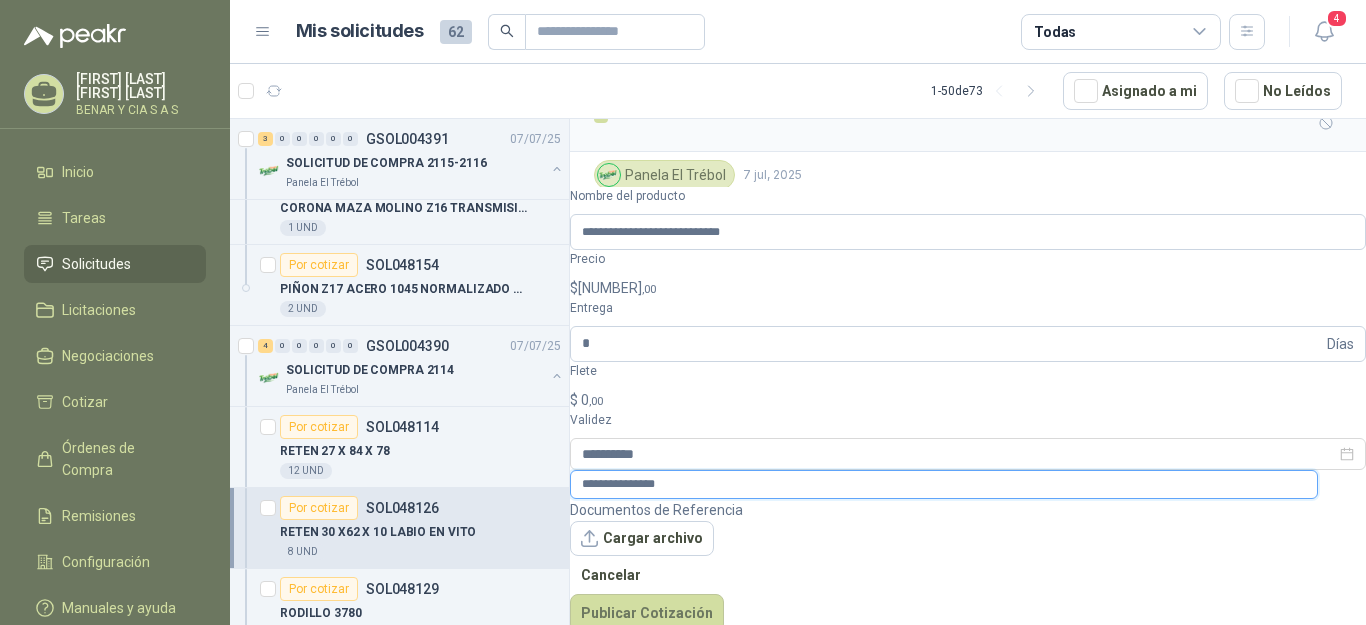 type on "**********" 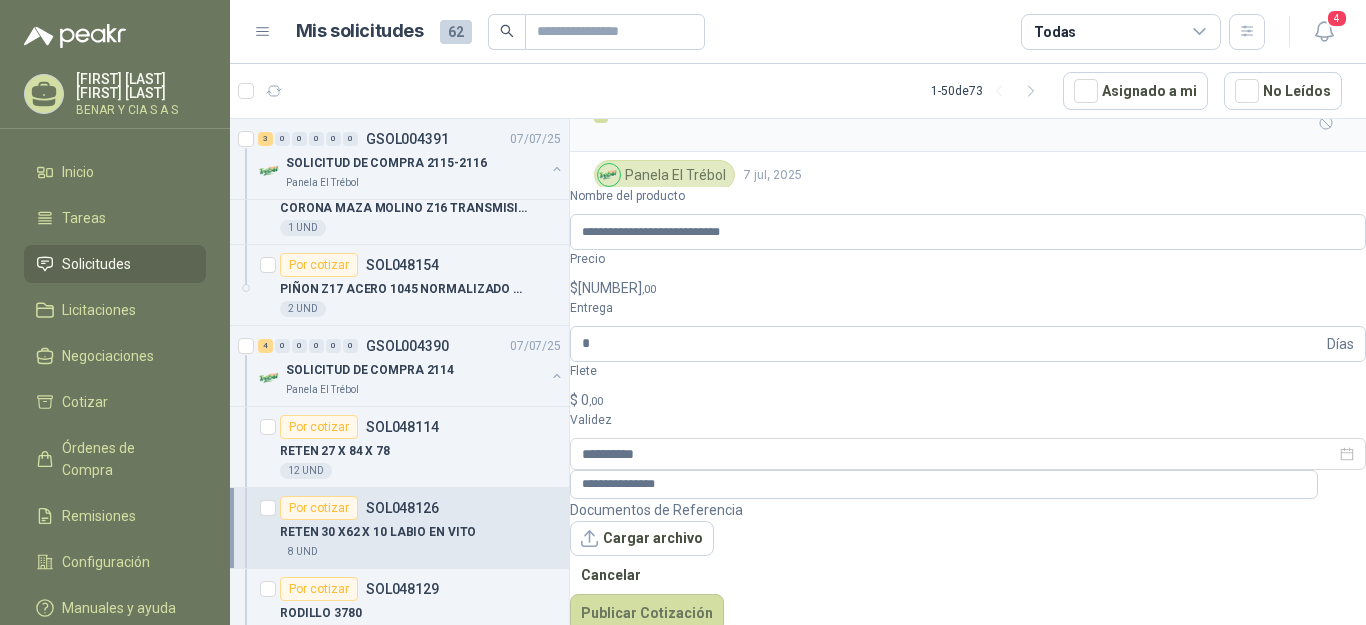click on "**********" at bounding box center [968, 409] 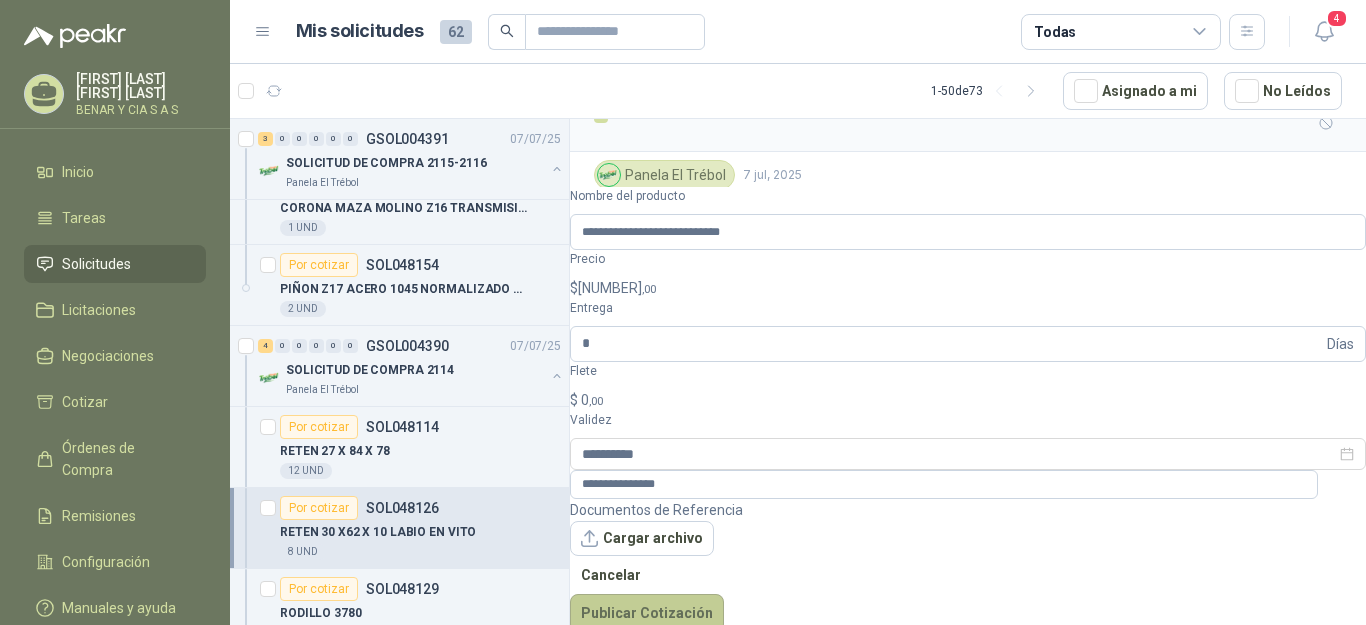 click on "Publicar Cotización" at bounding box center [647, 613] 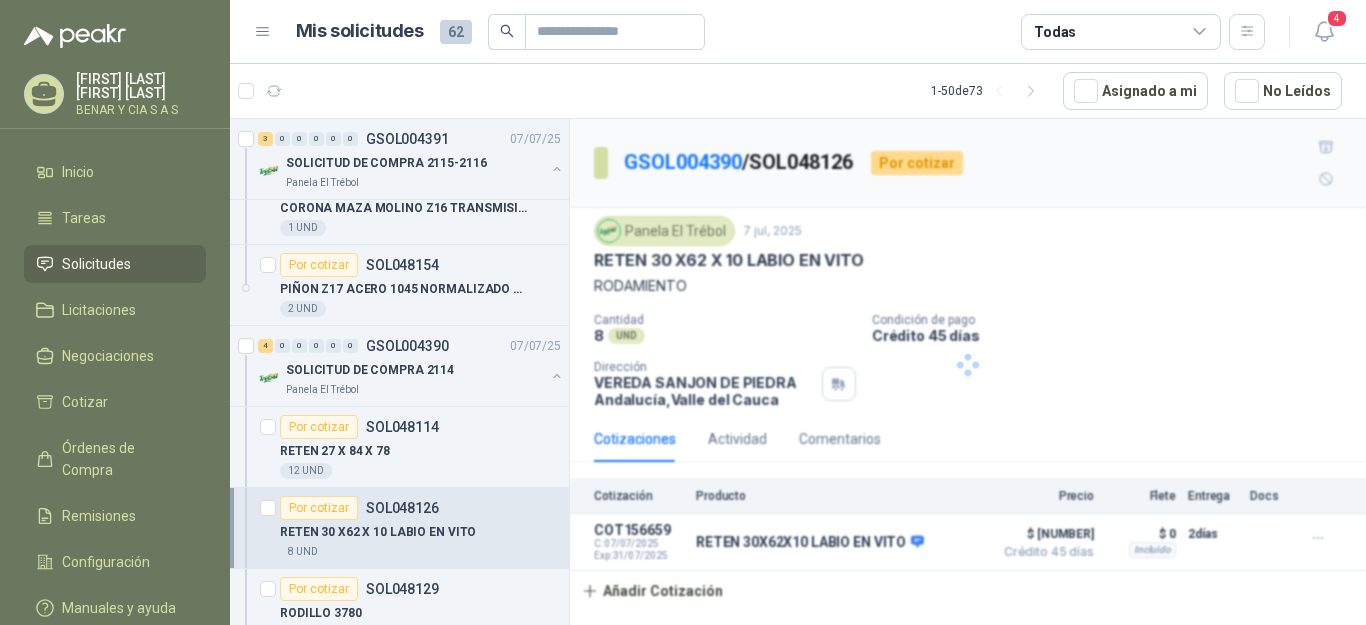 scroll, scrollTop: 0, scrollLeft: 0, axis: both 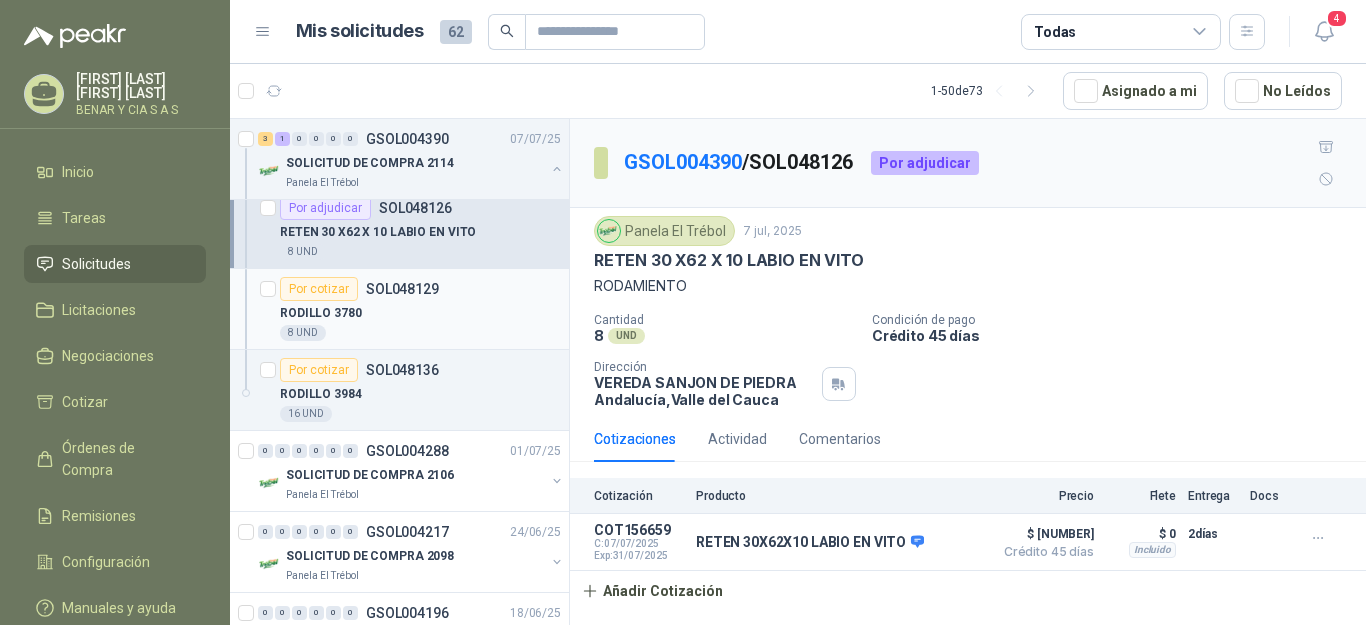 click on "Por cotizar [SOL_ID]" at bounding box center (420, 289) 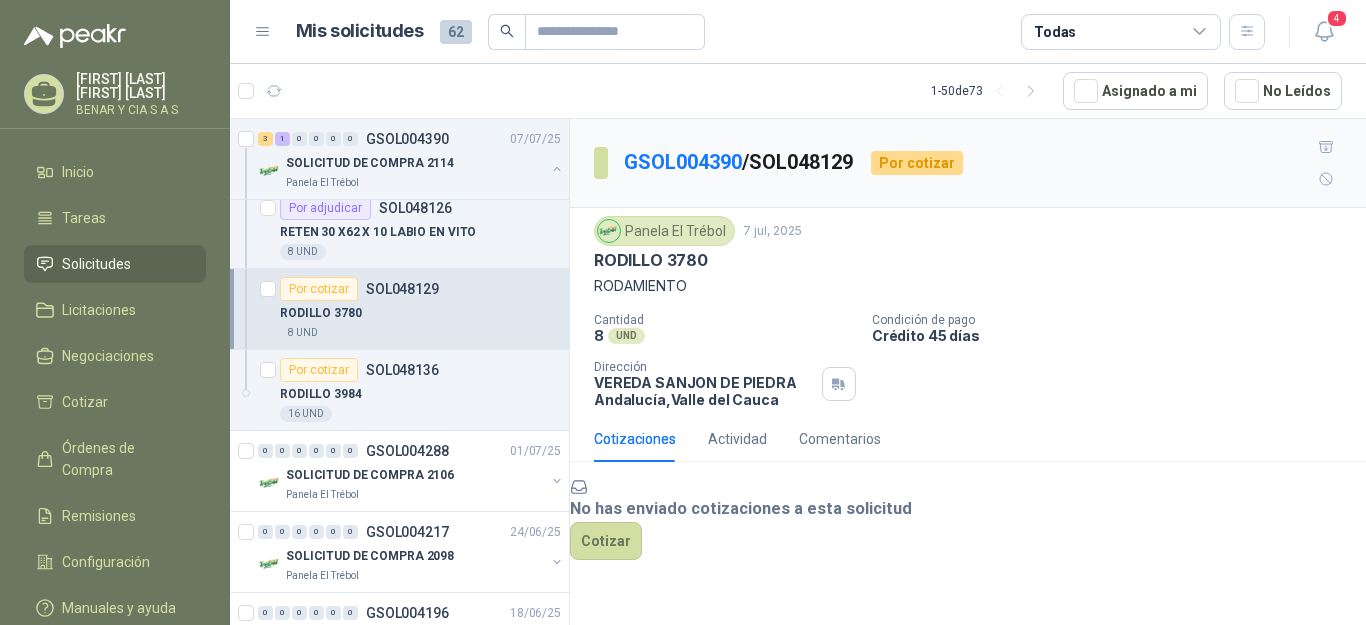 scroll, scrollTop: 70, scrollLeft: 0, axis: vertical 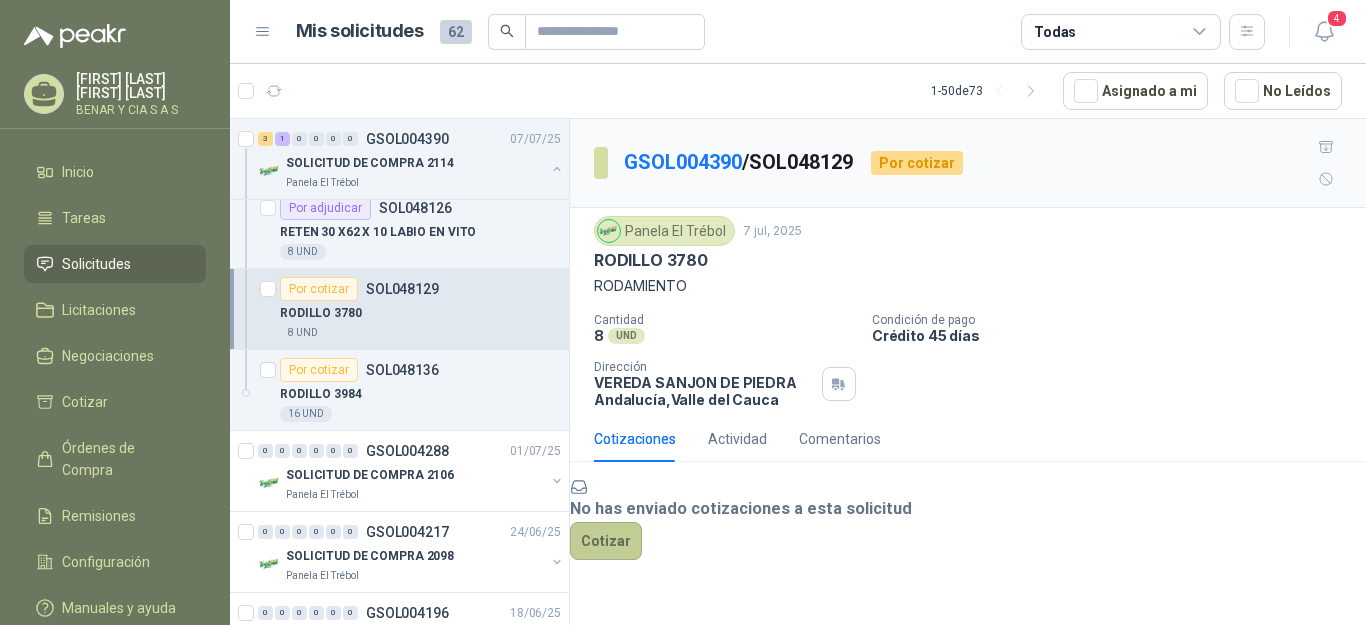 click on "Cotizar" at bounding box center (606, 541) 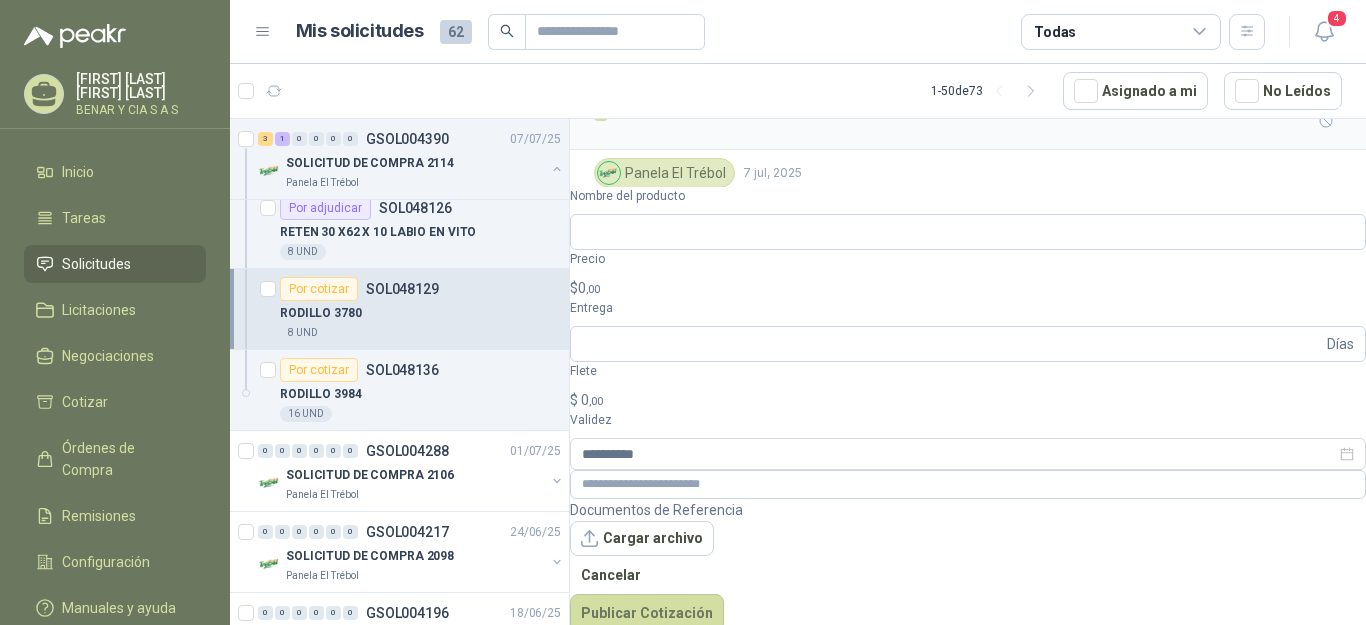 scroll, scrollTop: 56, scrollLeft: 0, axis: vertical 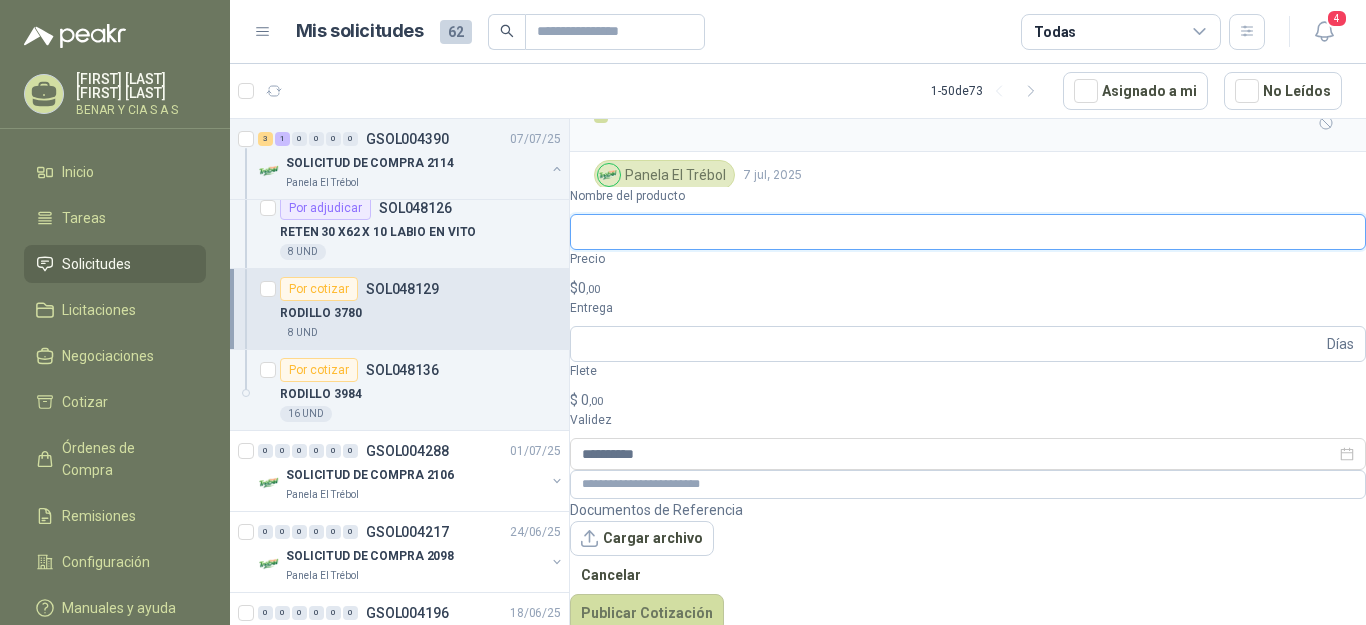 click on "Nombre del producto" at bounding box center (968, 232) 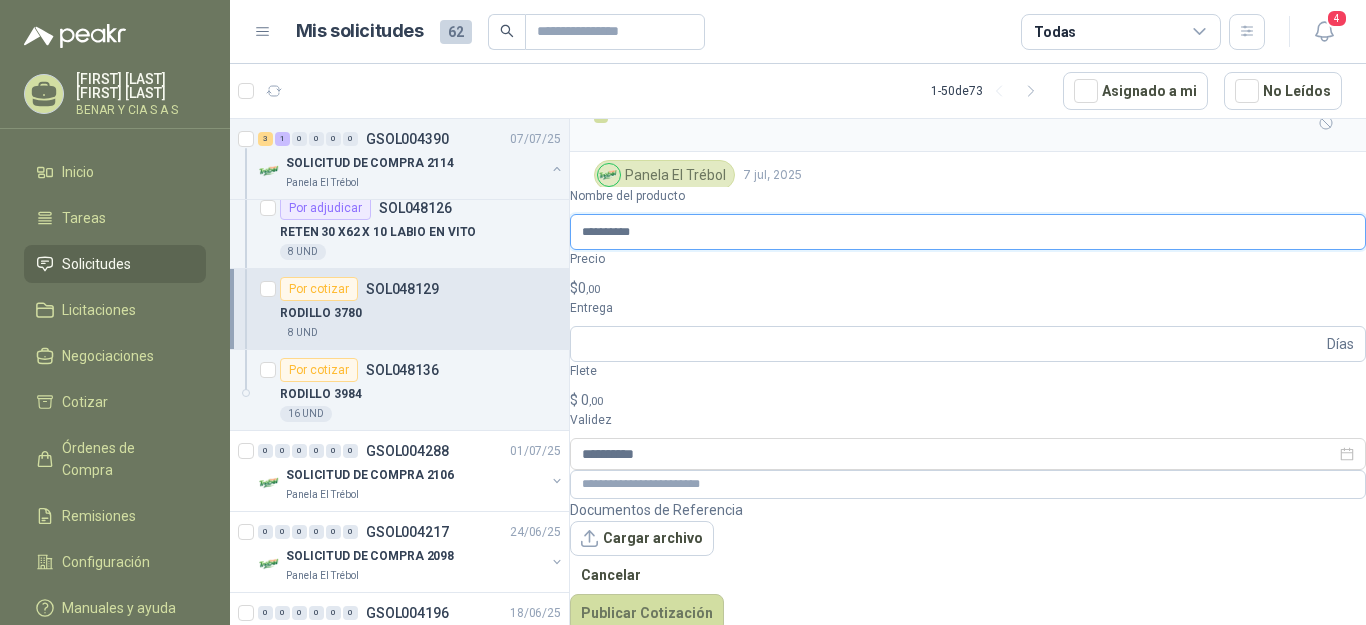 type on "**********" 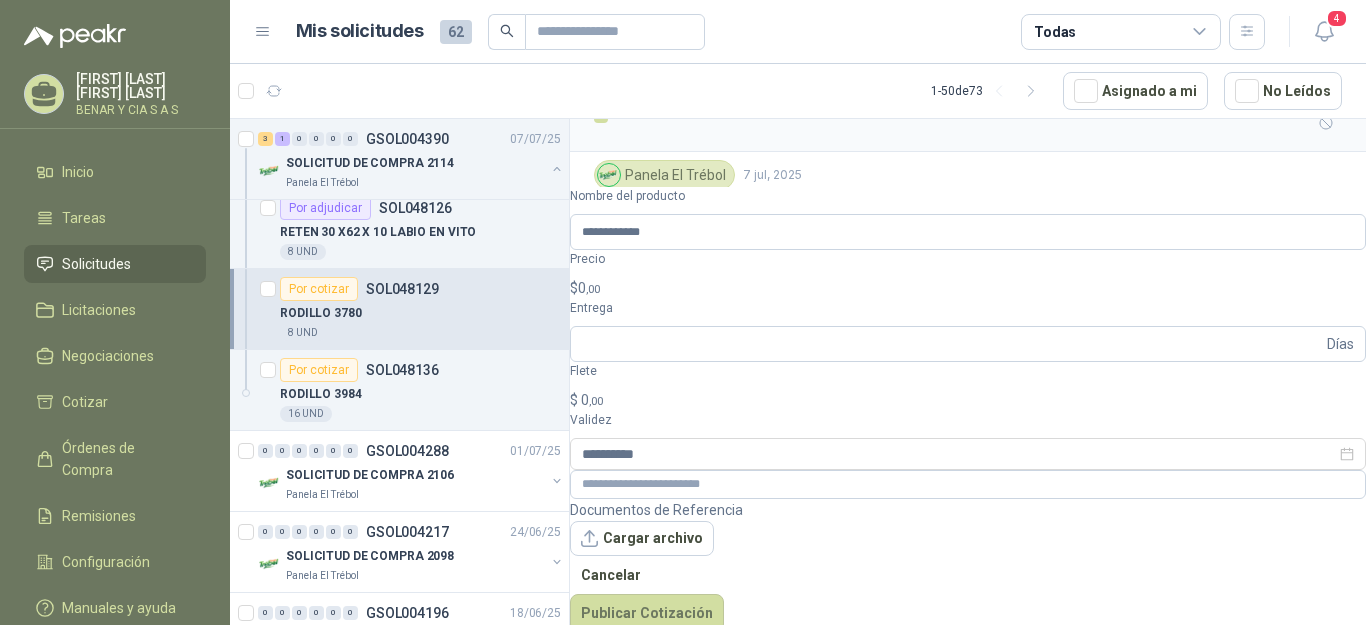 click on "$  0 ,00" at bounding box center (968, 288) 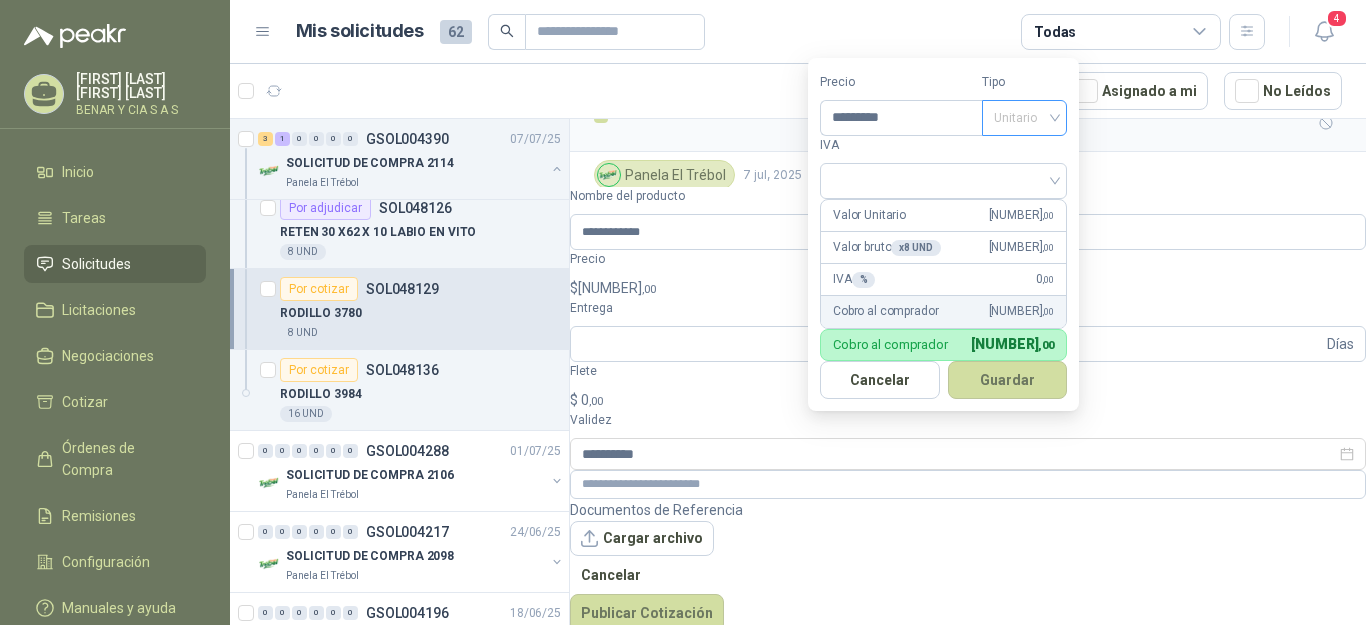 click on "Unitario" at bounding box center [1024, 118] 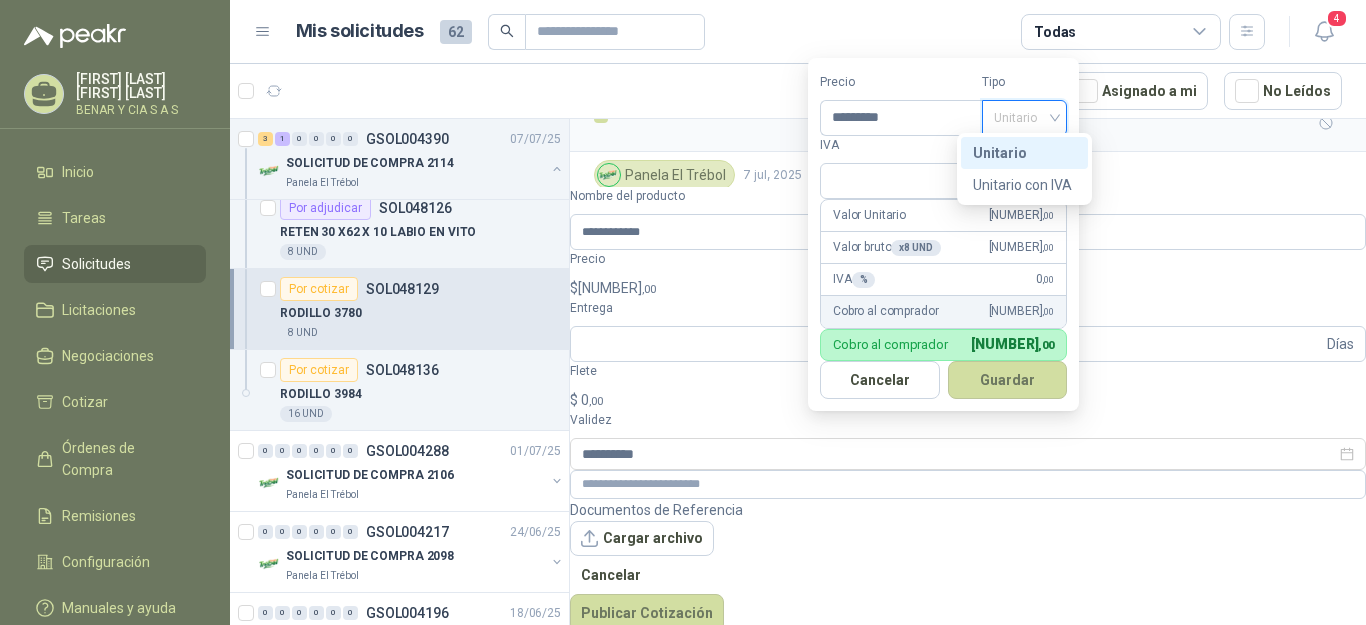 click on "Unitario" at bounding box center [1024, 153] 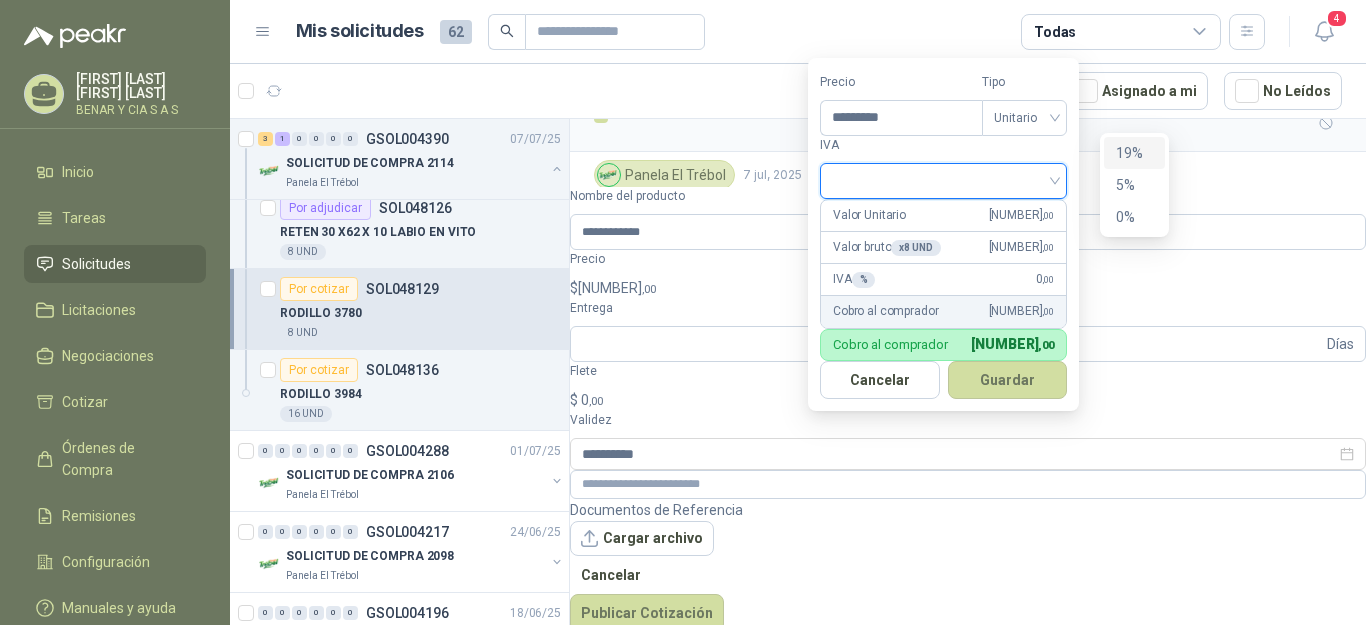click at bounding box center [943, 179] 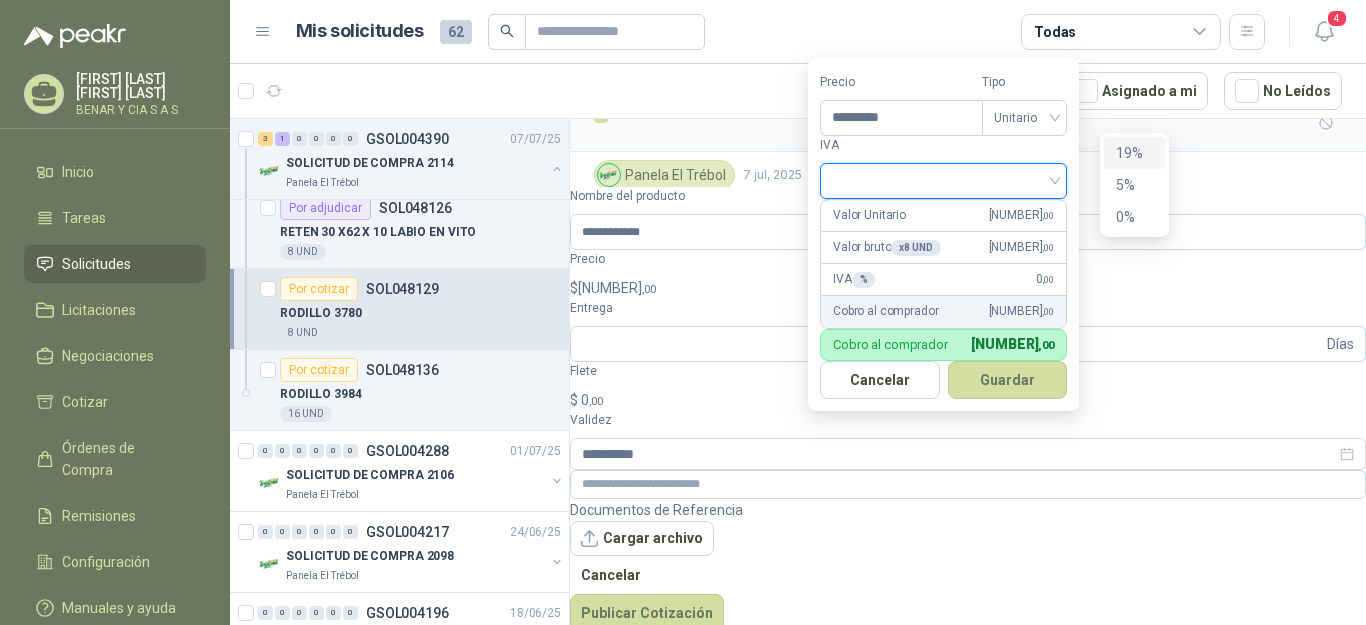 click on "19%" at bounding box center (0, 0) 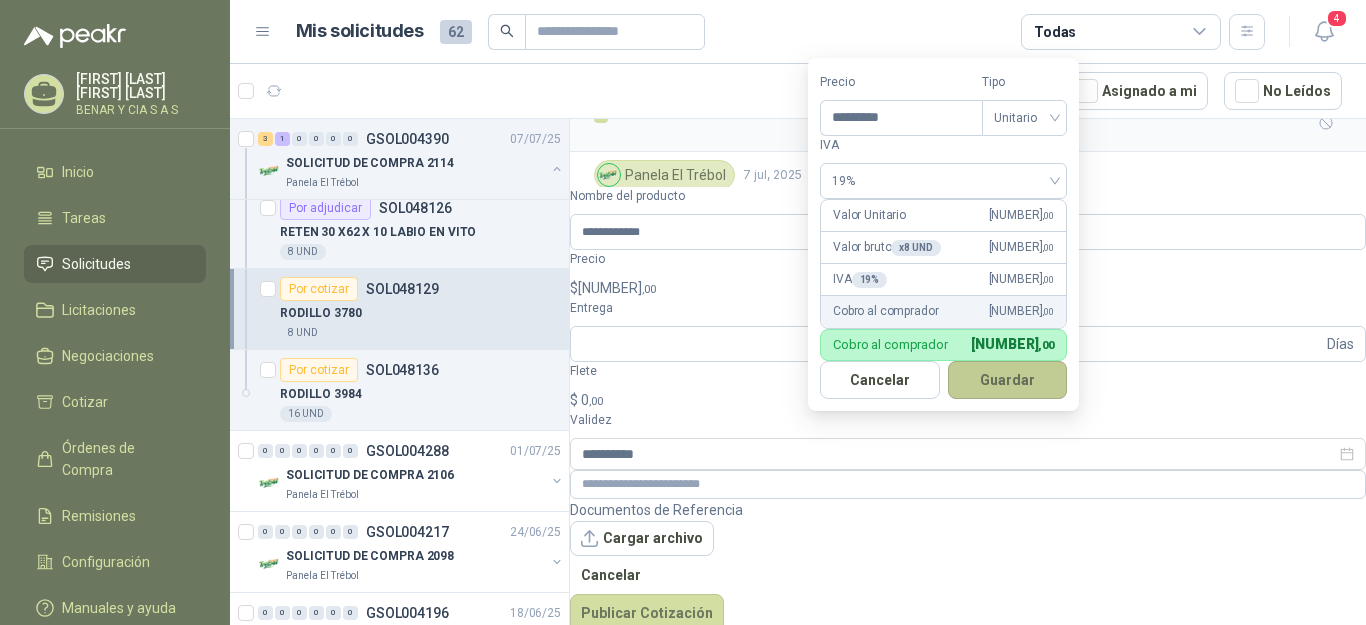 click on "Guardar" at bounding box center [1008, 380] 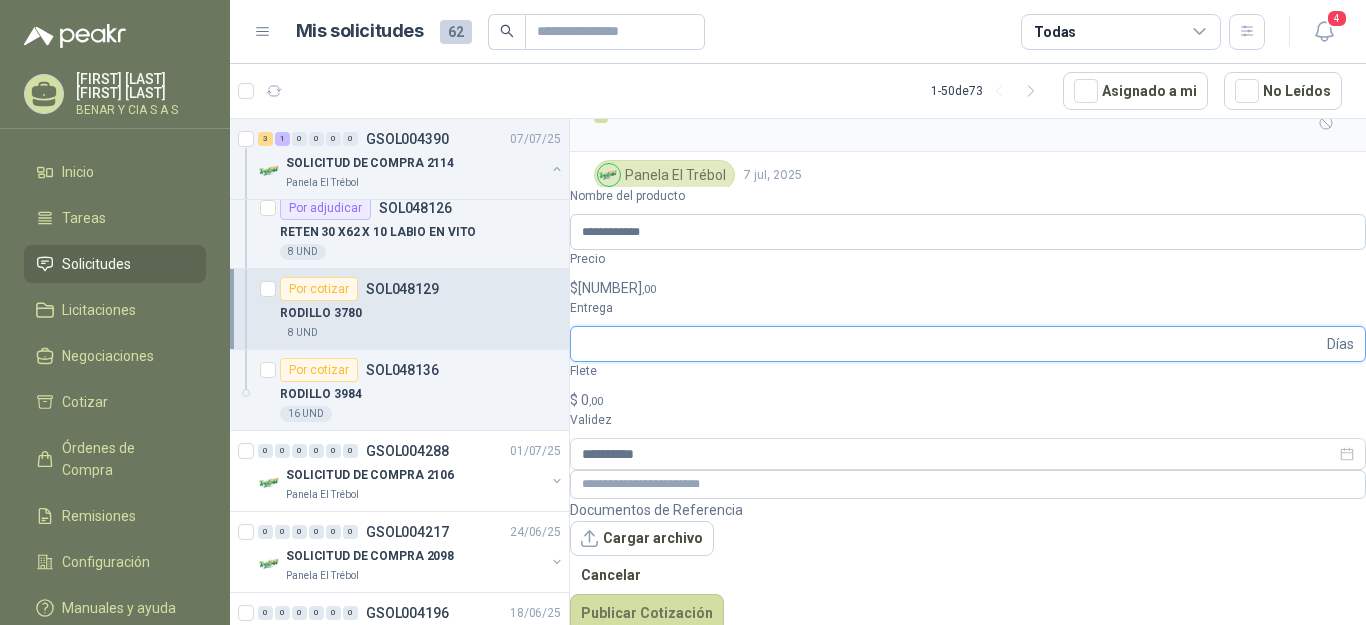 click on "Entrega" at bounding box center (952, 344) 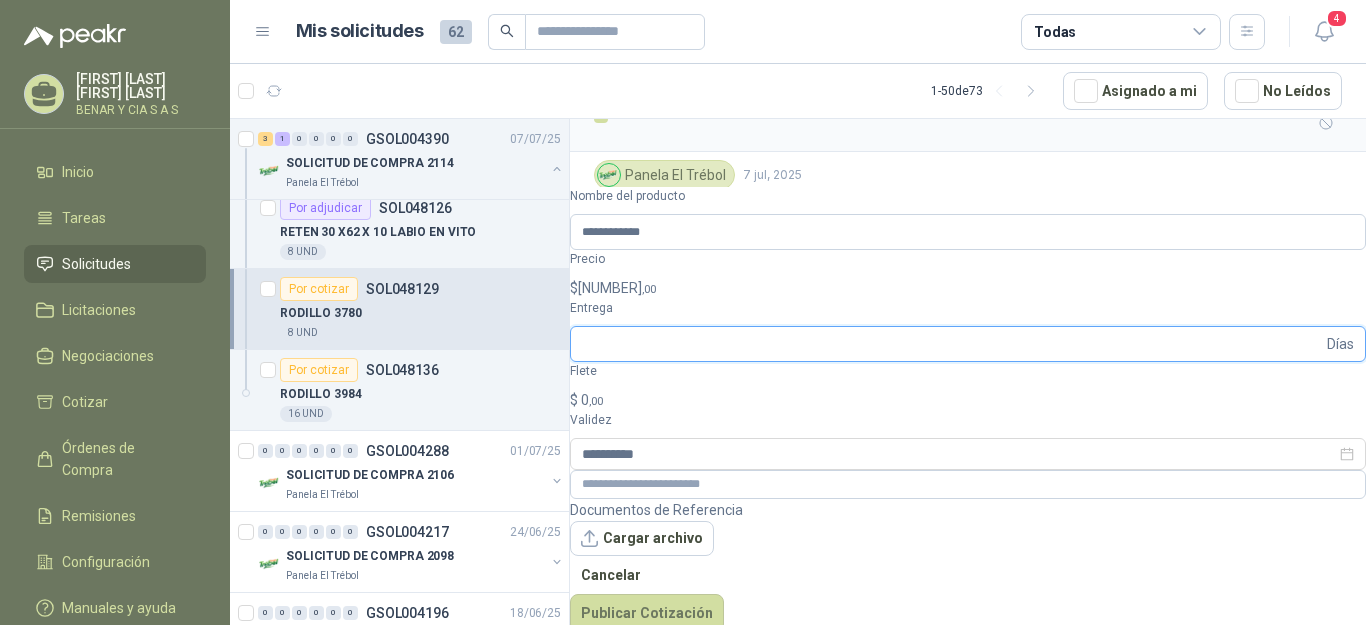 type on "*" 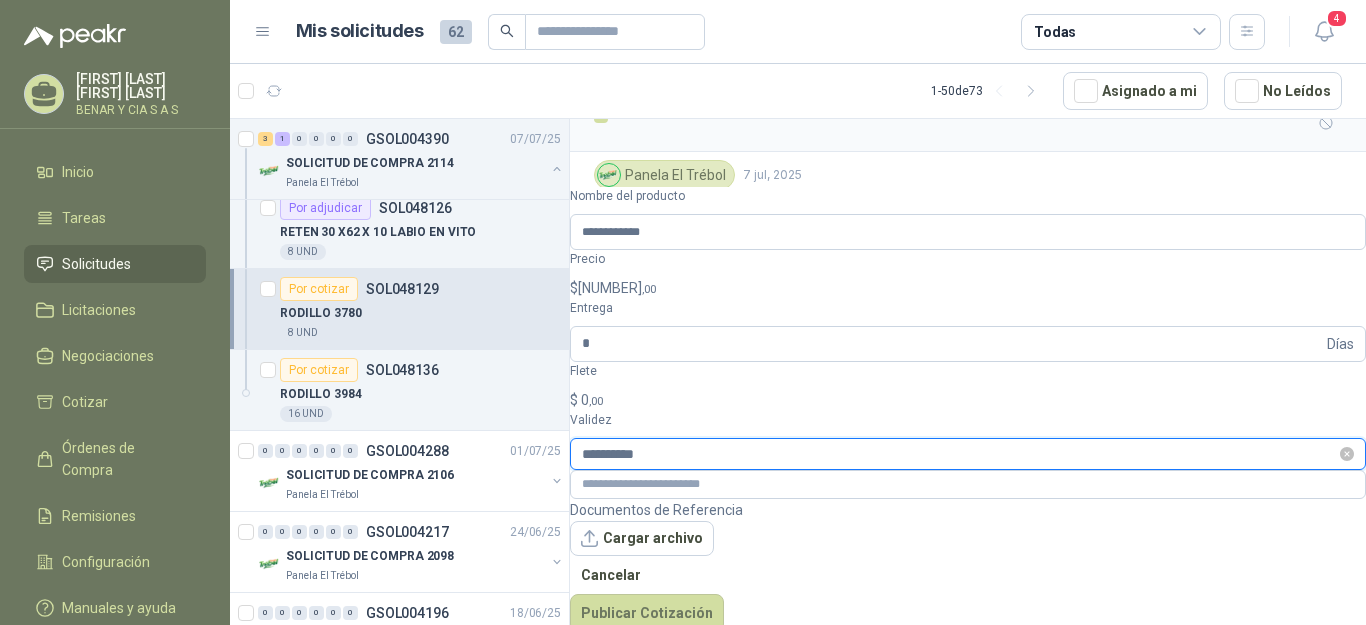 click on "**********" at bounding box center [959, 454] 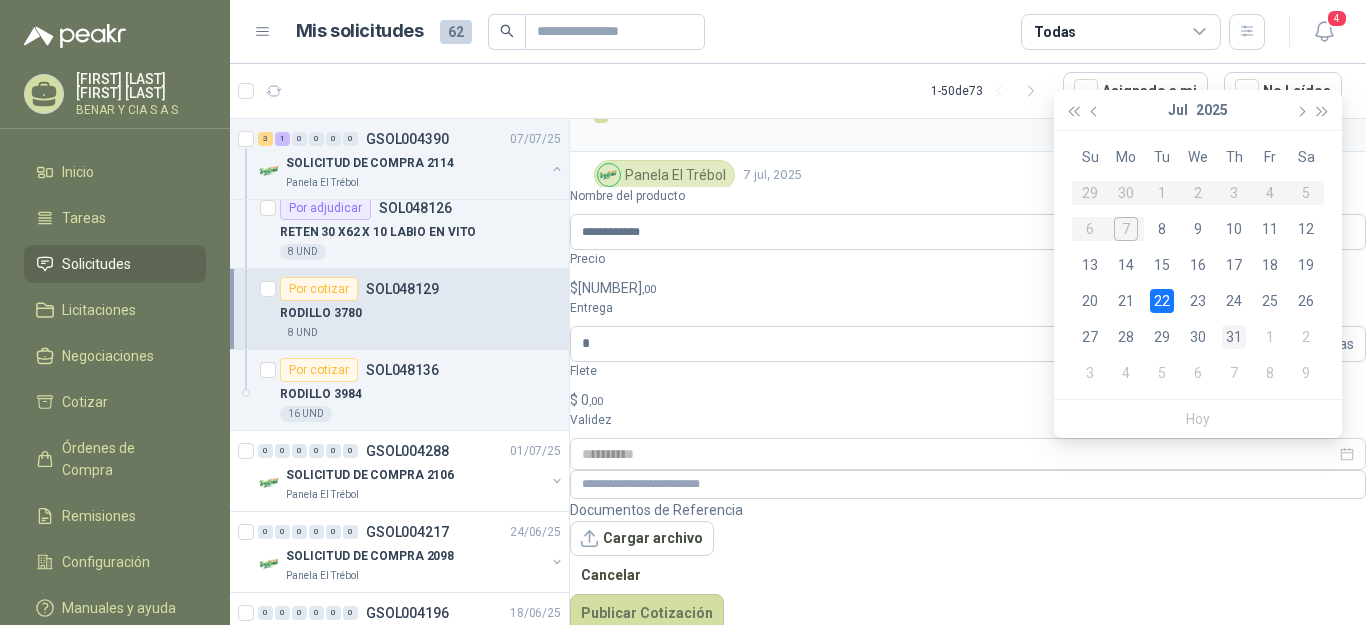 click on "31" at bounding box center (1234, 337) 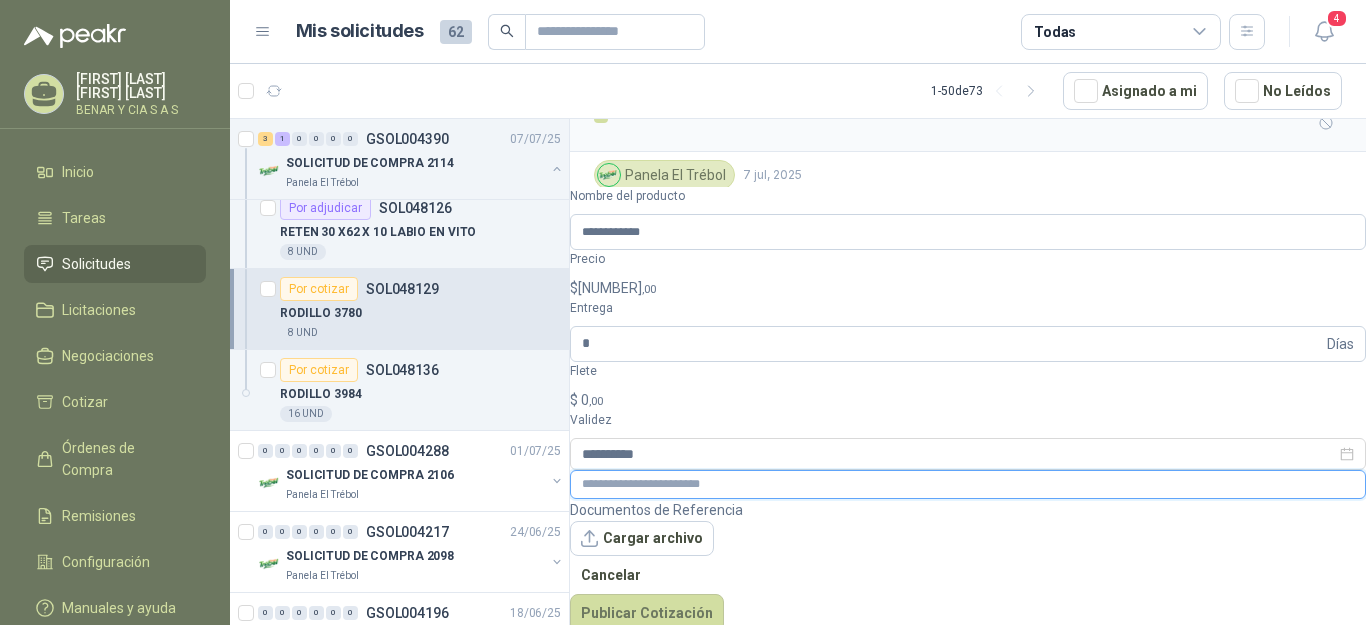 click at bounding box center (968, 484) 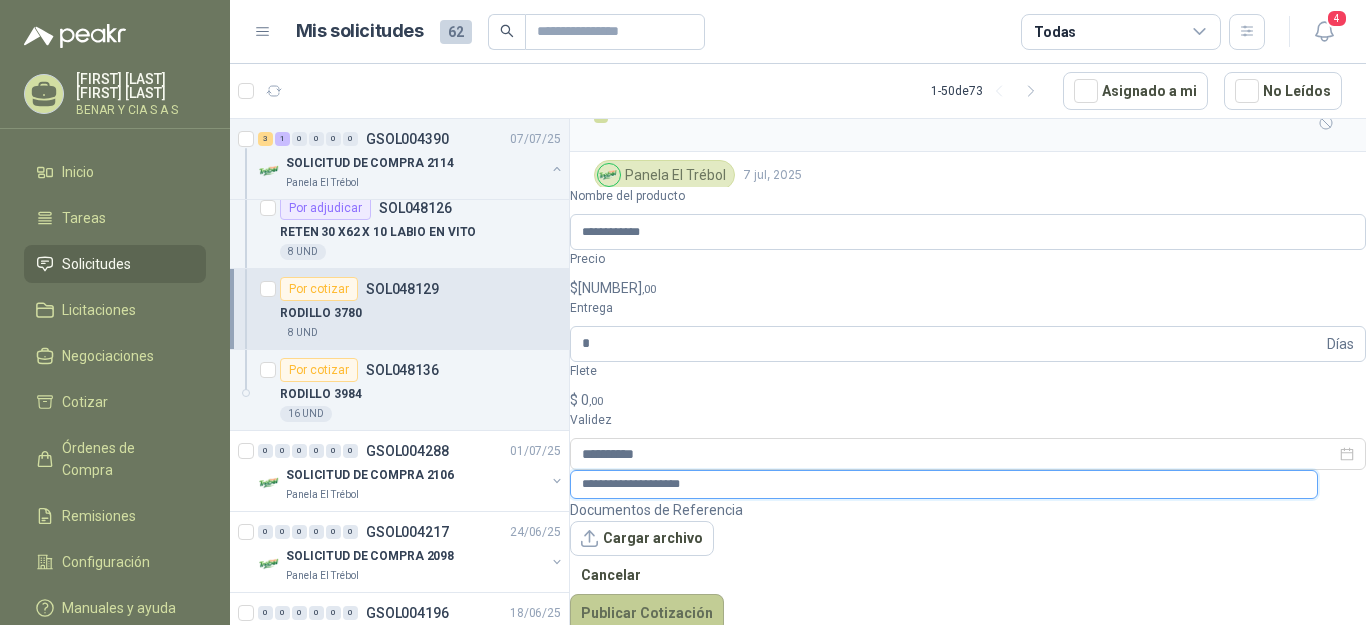 type on "**********" 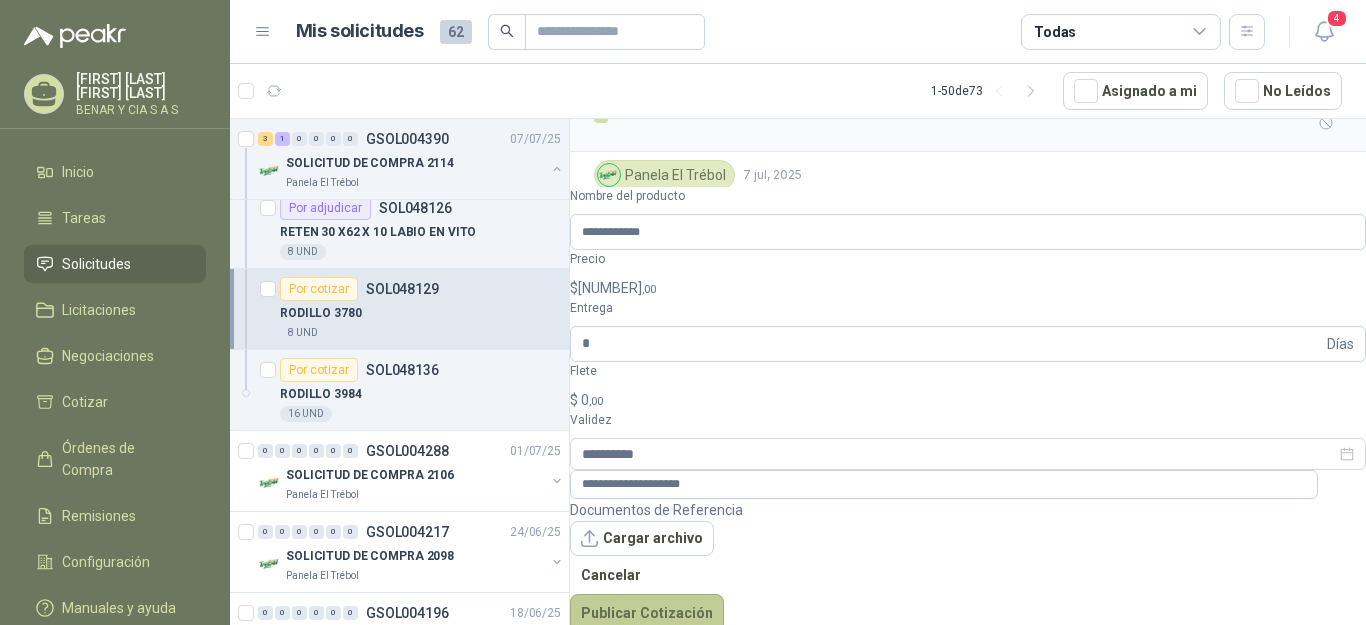 click on "Publicar Cotización" at bounding box center (647, 613) 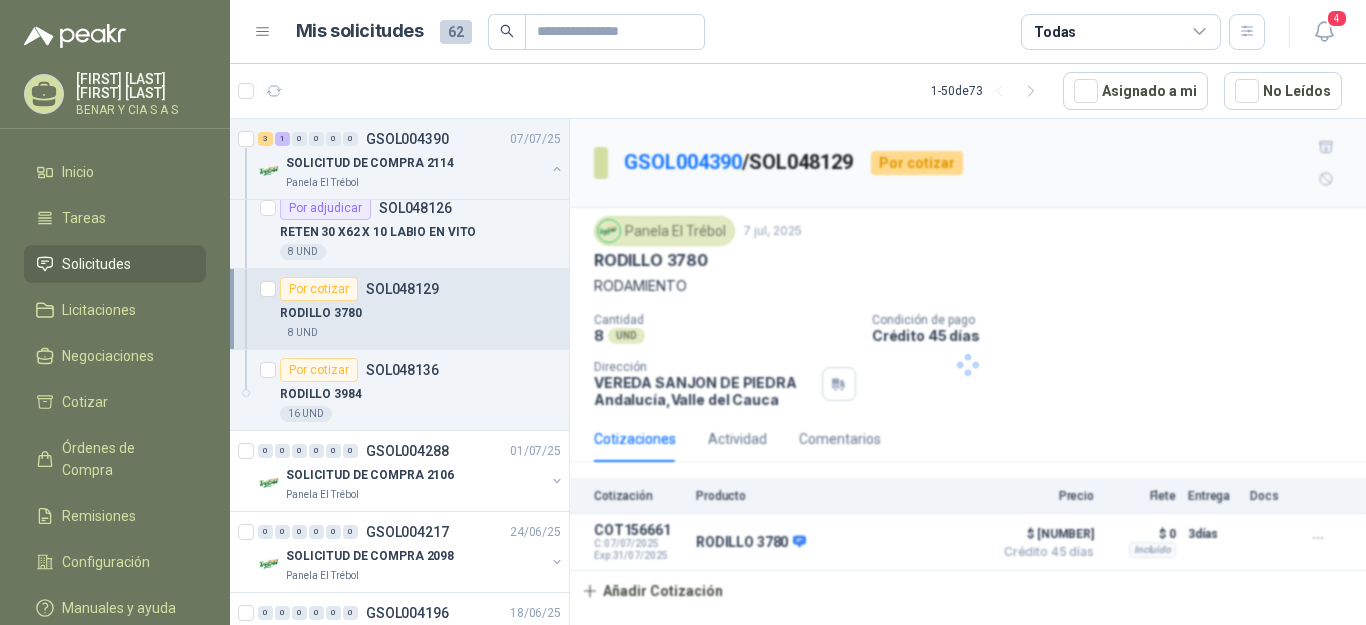 scroll, scrollTop: 0, scrollLeft: 0, axis: both 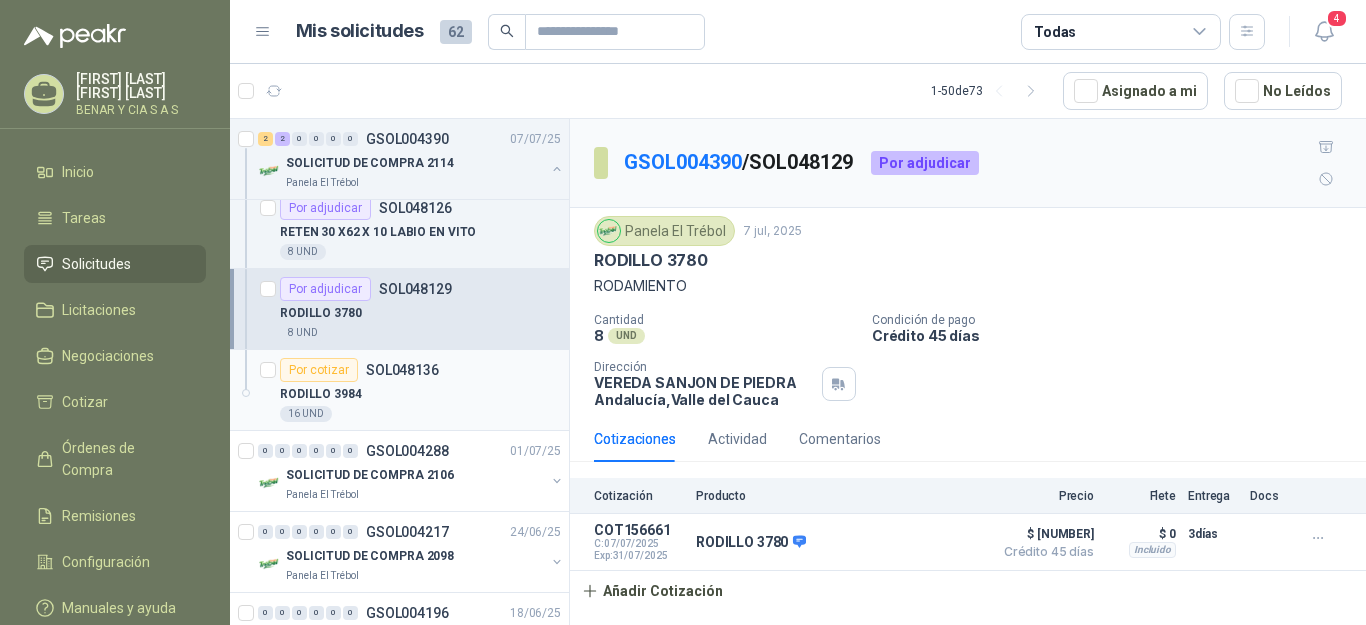 click on "Por cotizar [SOL_ID]" at bounding box center [420, 370] 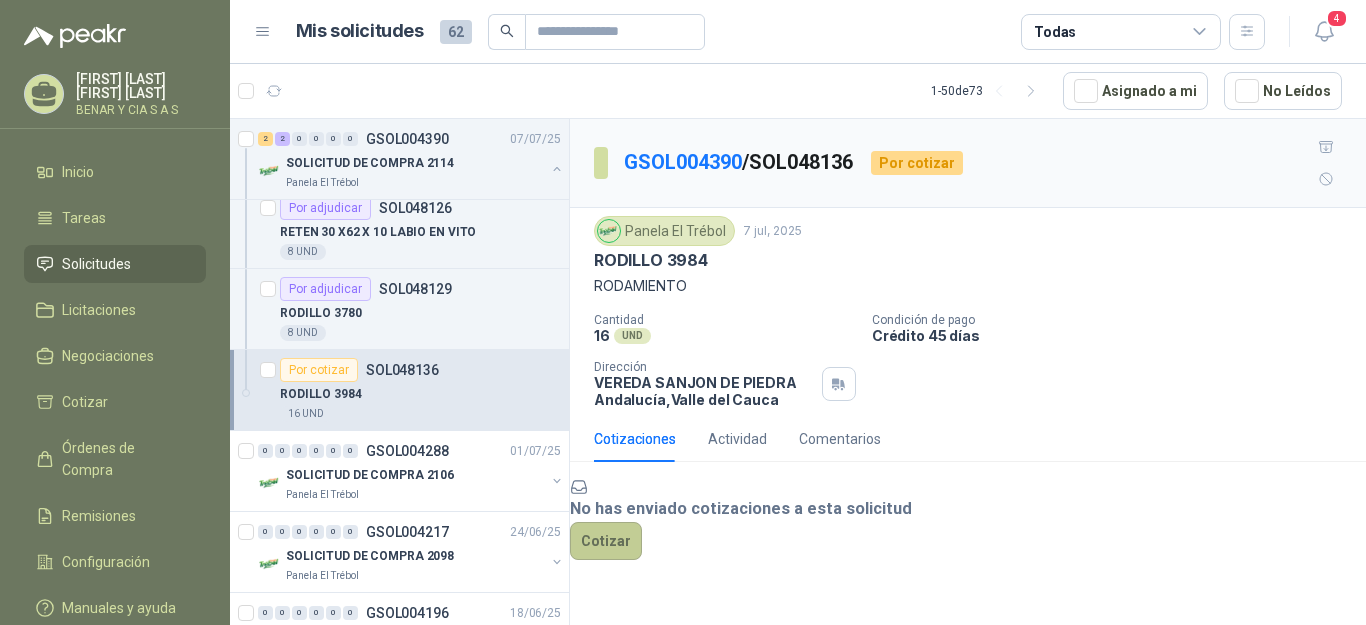 click on "Cotizar" at bounding box center [606, 541] 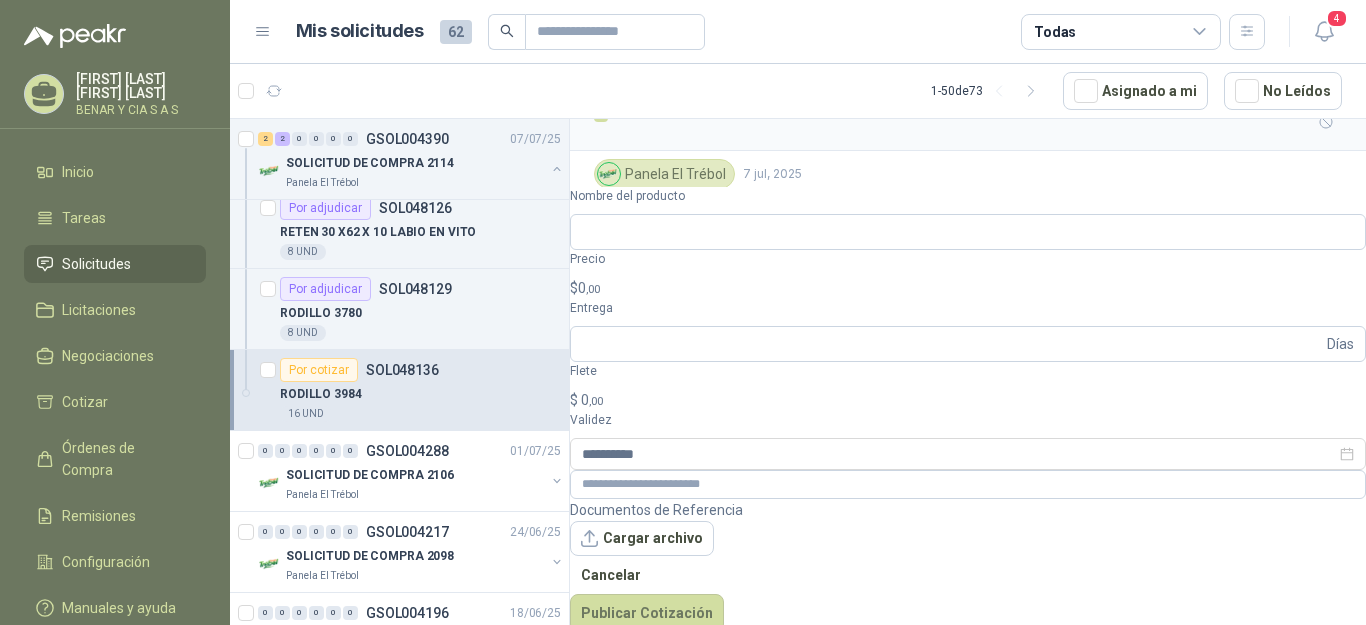 scroll, scrollTop: 56, scrollLeft: 0, axis: vertical 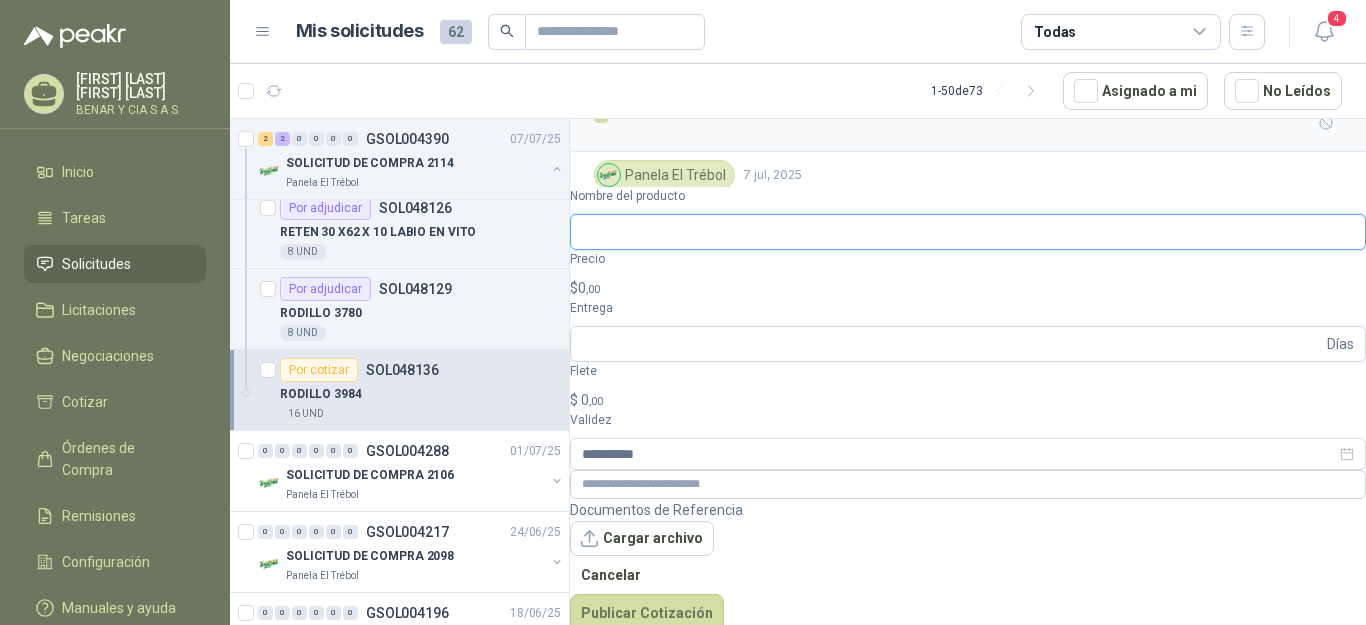 click on "Nombre del producto" at bounding box center (968, 232) 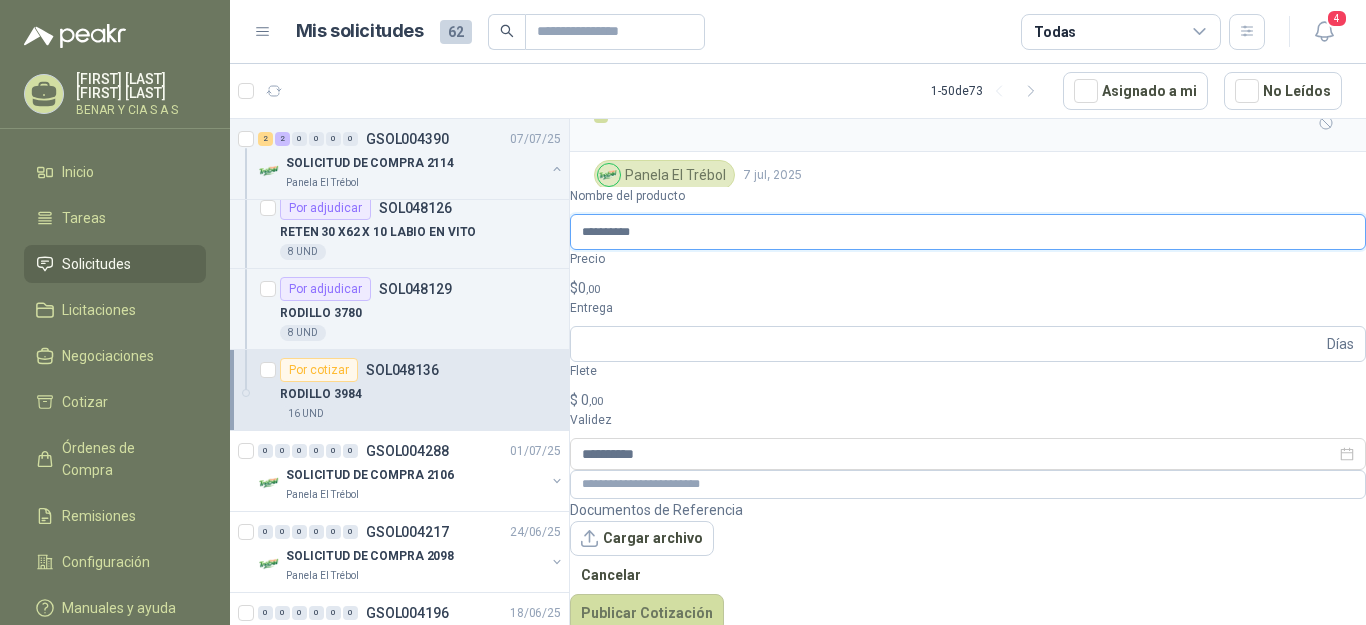 type on "**********" 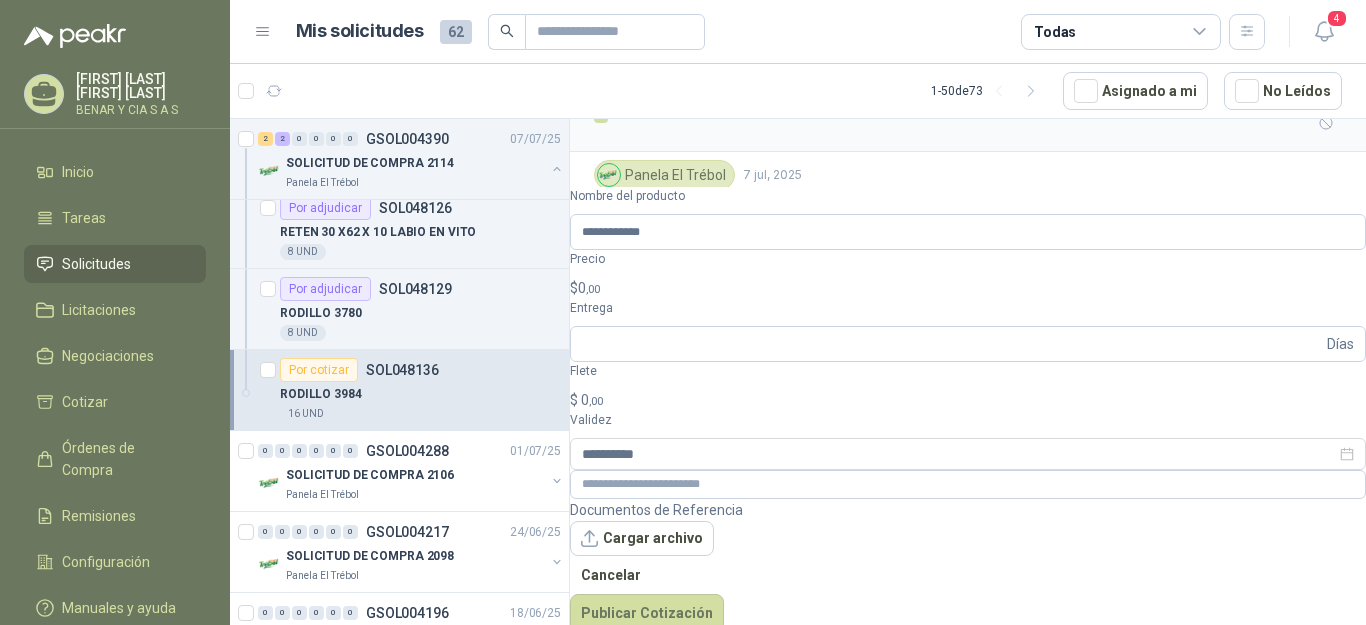 click on "$  0 ,00" at bounding box center [968, 288] 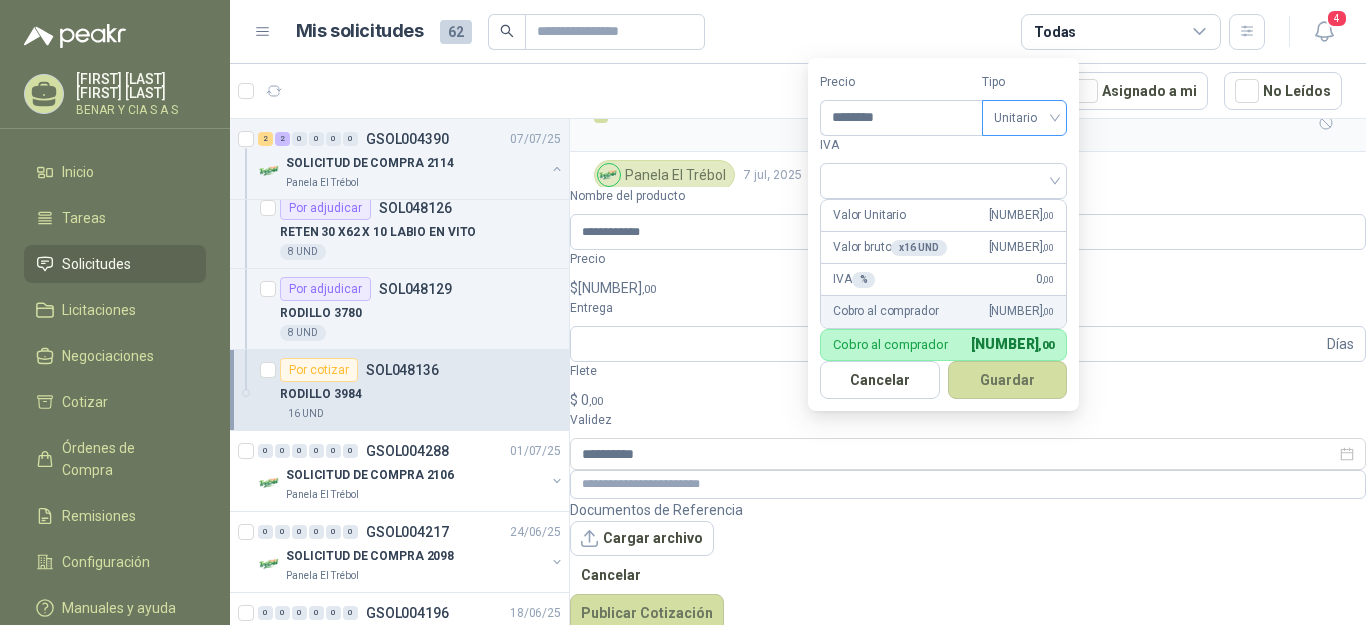 click on "Unitario" at bounding box center [1024, 118] 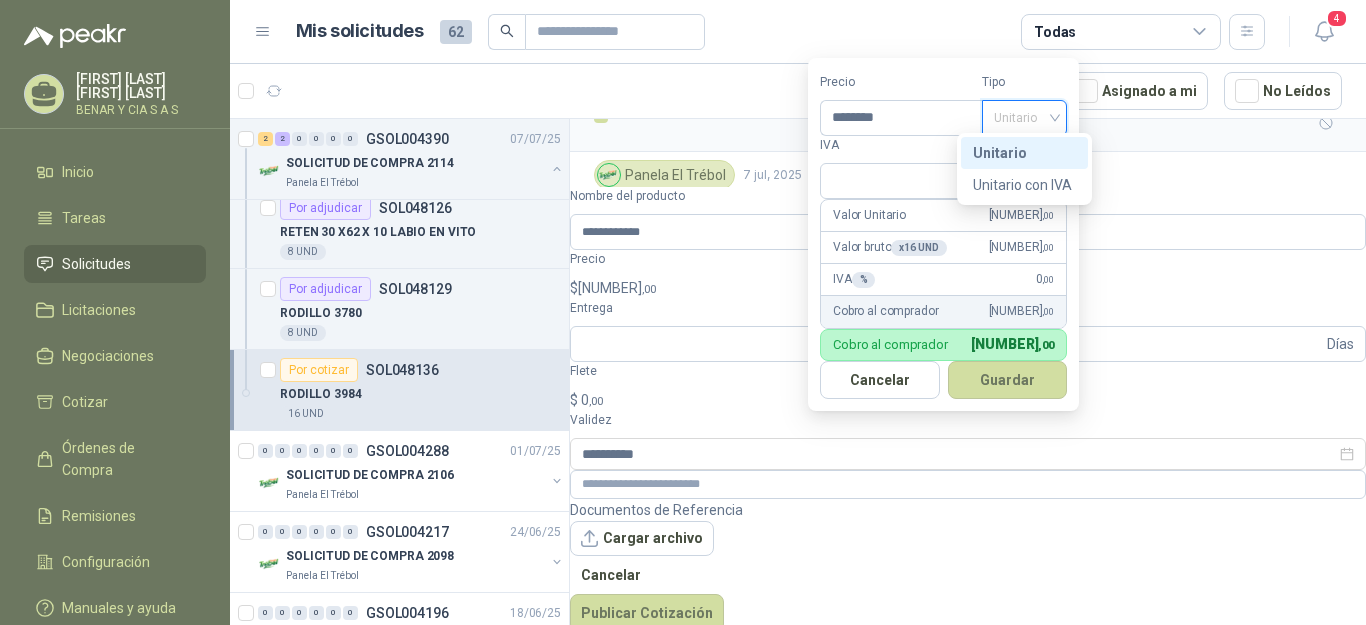 click on "Unitario" at bounding box center [1024, 153] 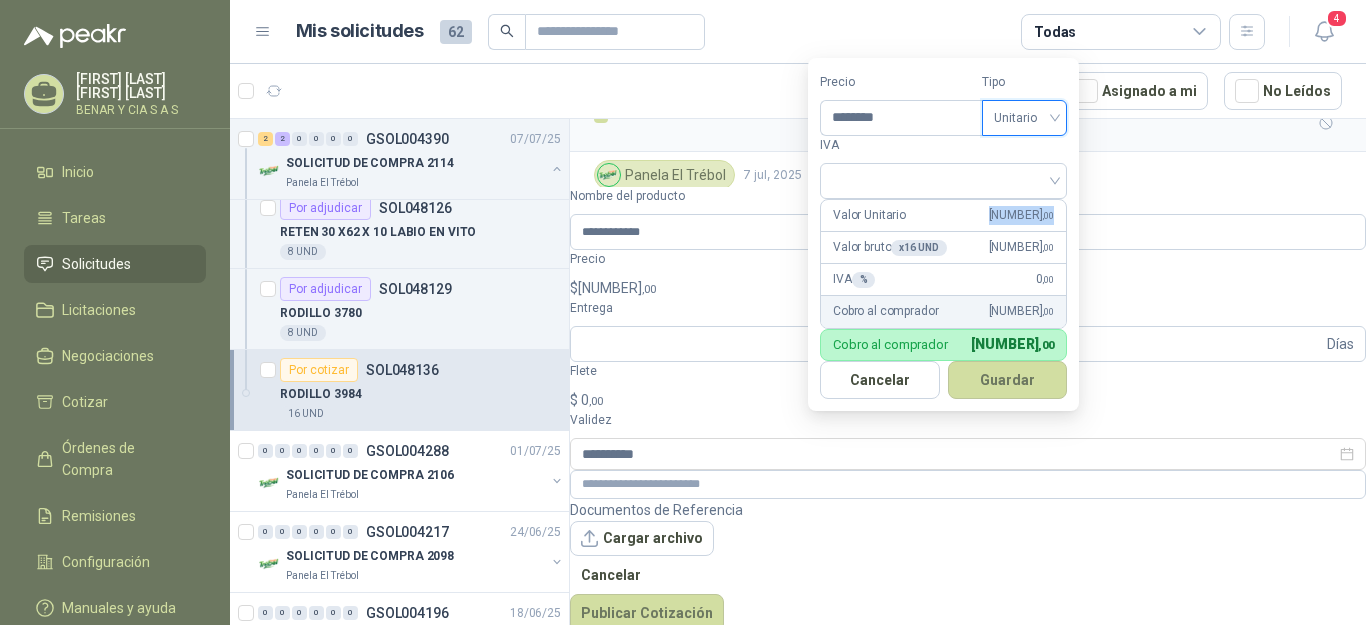 click on "Precio ******** Tipo Unitario Unitario Unitario IVA Valor Unitario [NUMBER] ,00 Valor bruto x 16   UND  [NUMBER] ,00 IVA % 0 ,00 Cobro al comprador [NUMBER] ,00 Cobro al comprador [NUMBER] ,00 Cancelar Guardar" at bounding box center [943, 234] 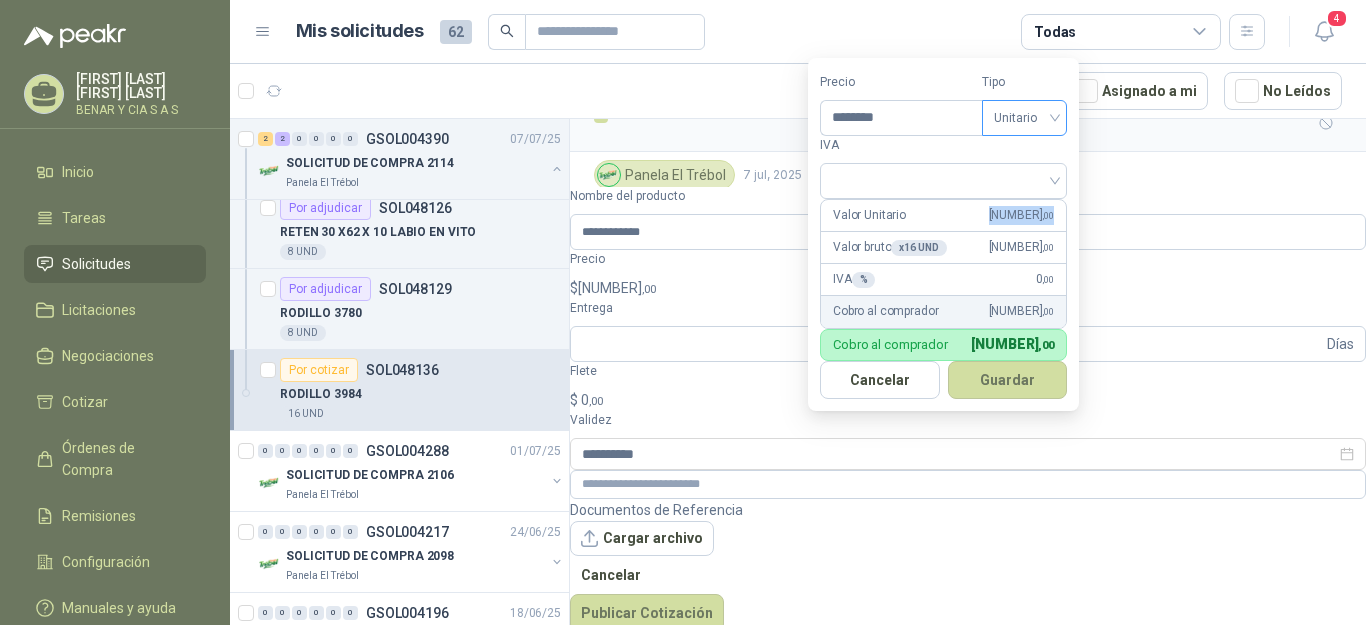 click on "Unitario" at bounding box center (1024, 118) 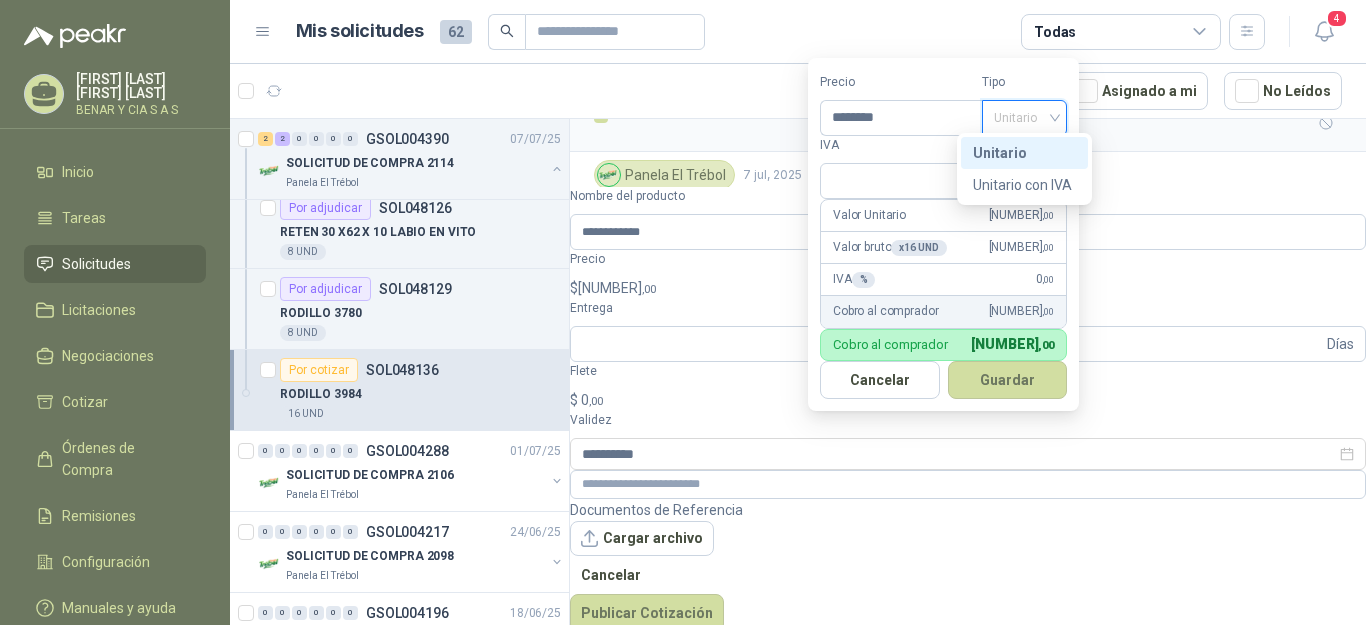 click on "Unitario" at bounding box center (1024, 153) 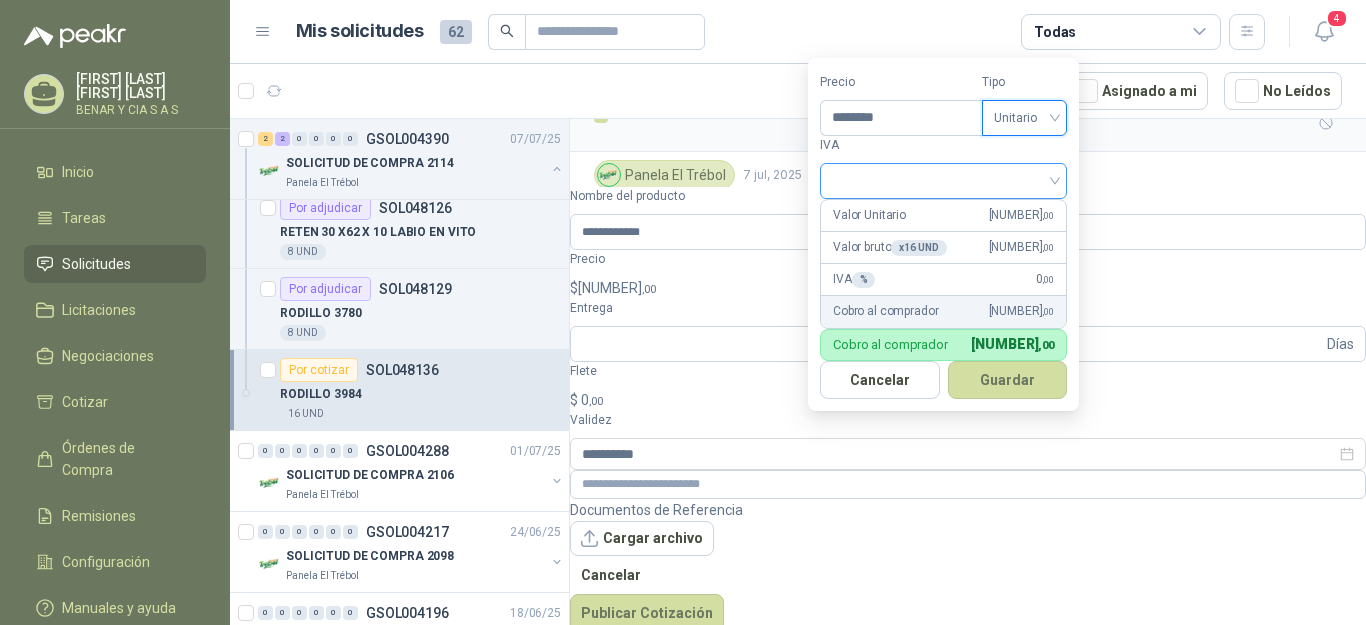 click at bounding box center [943, 181] 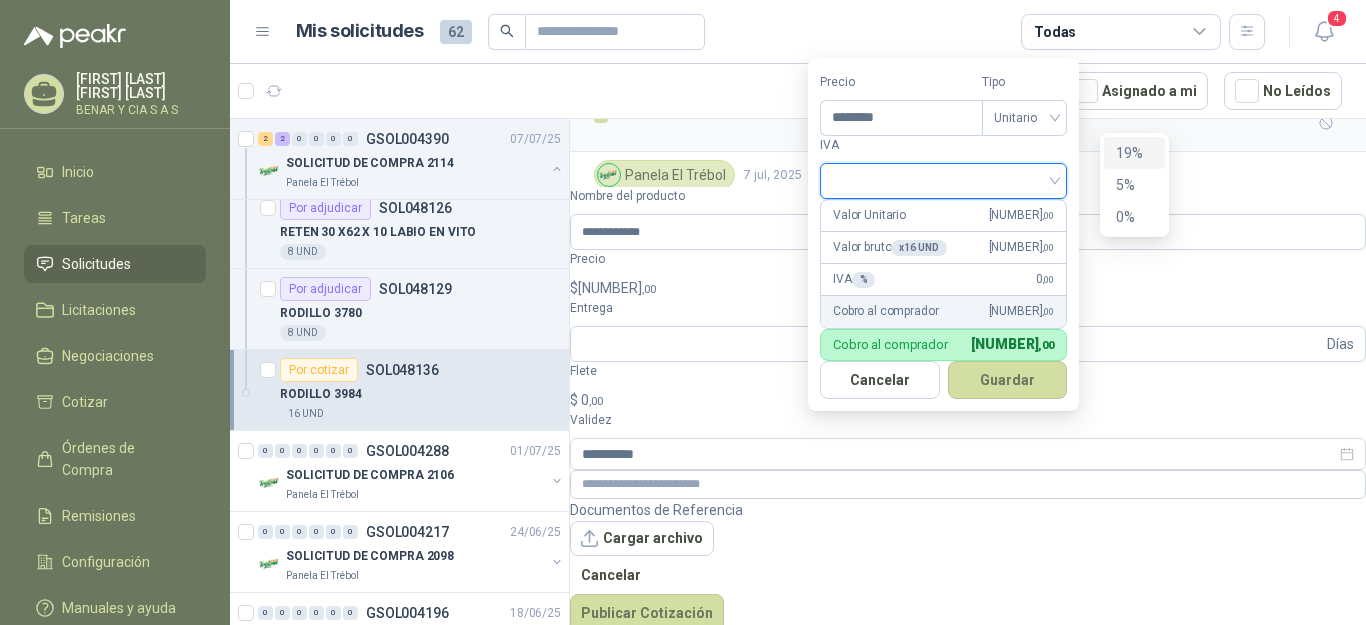 click on "19%" at bounding box center [0, 0] 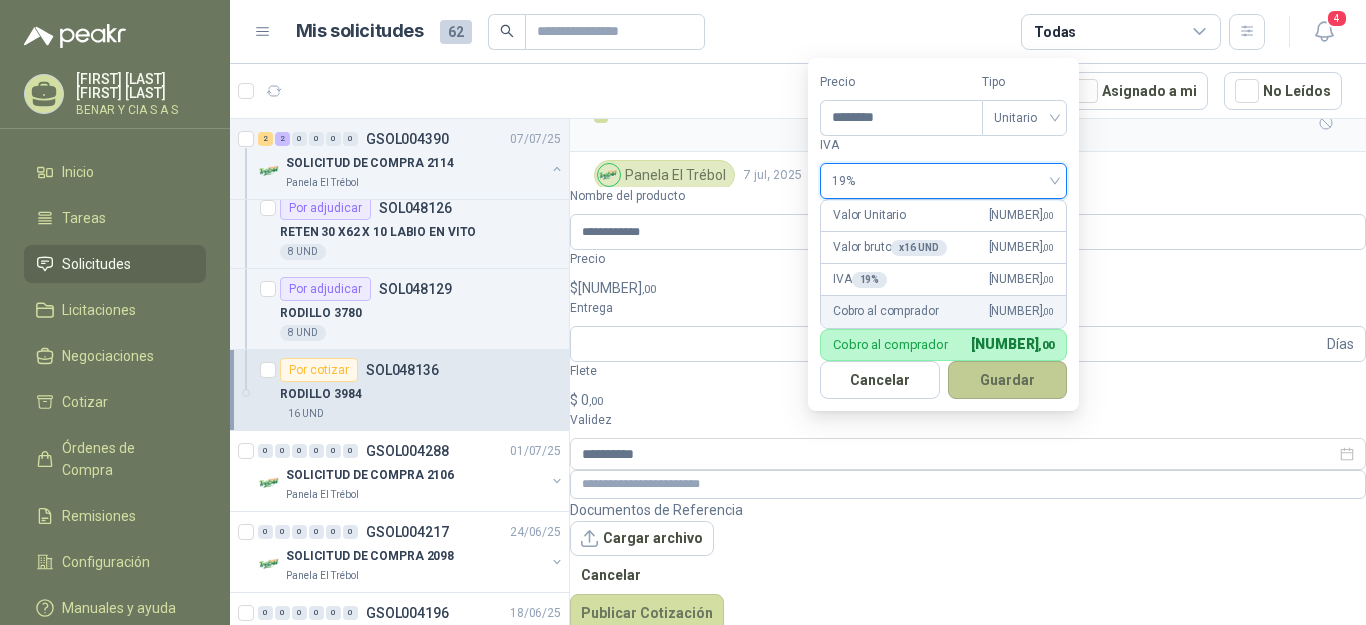 click on "Guardar" at bounding box center (1008, 380) 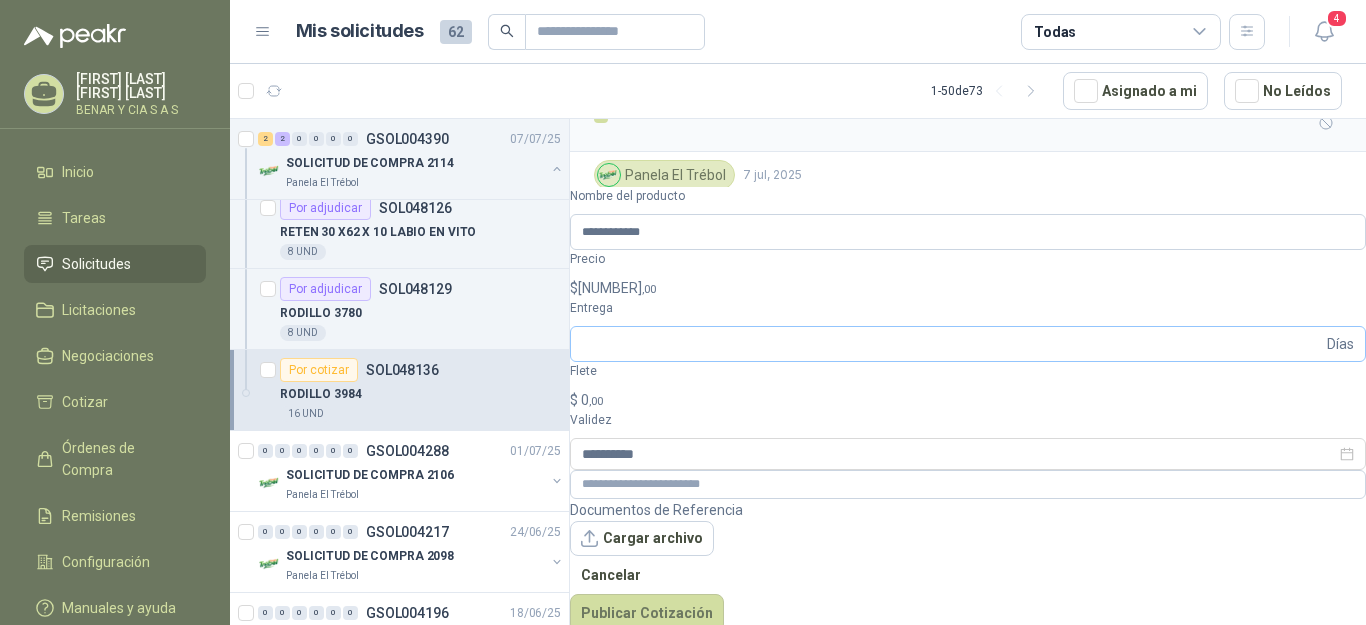 click on "Días" at bounding box center (1340, 344) 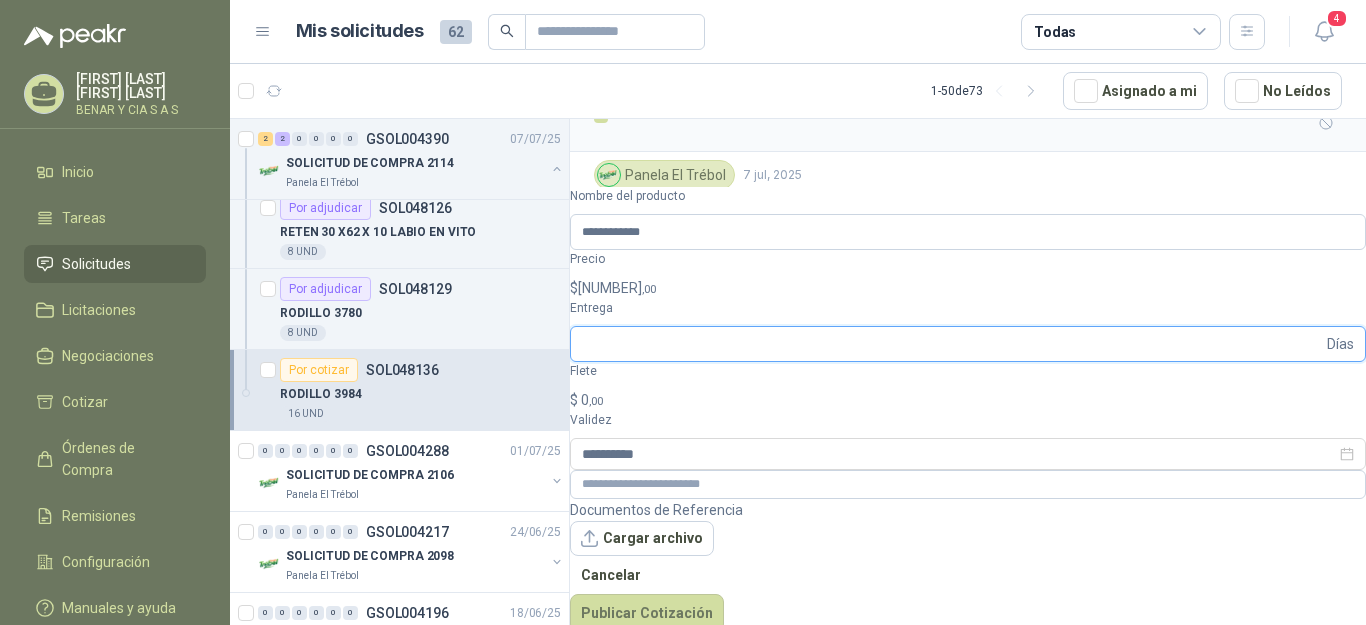 click on "Entrega" at bounding box center [952, 344] 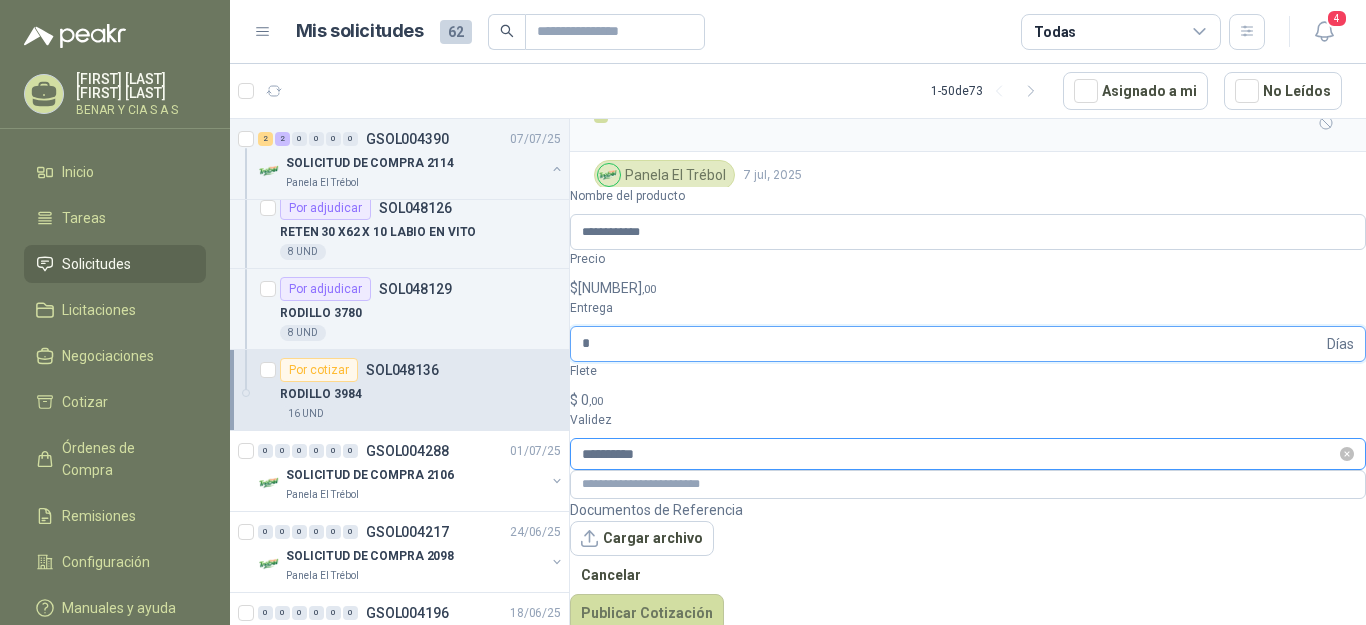 click on "**********" at bounding box center (968, 454) 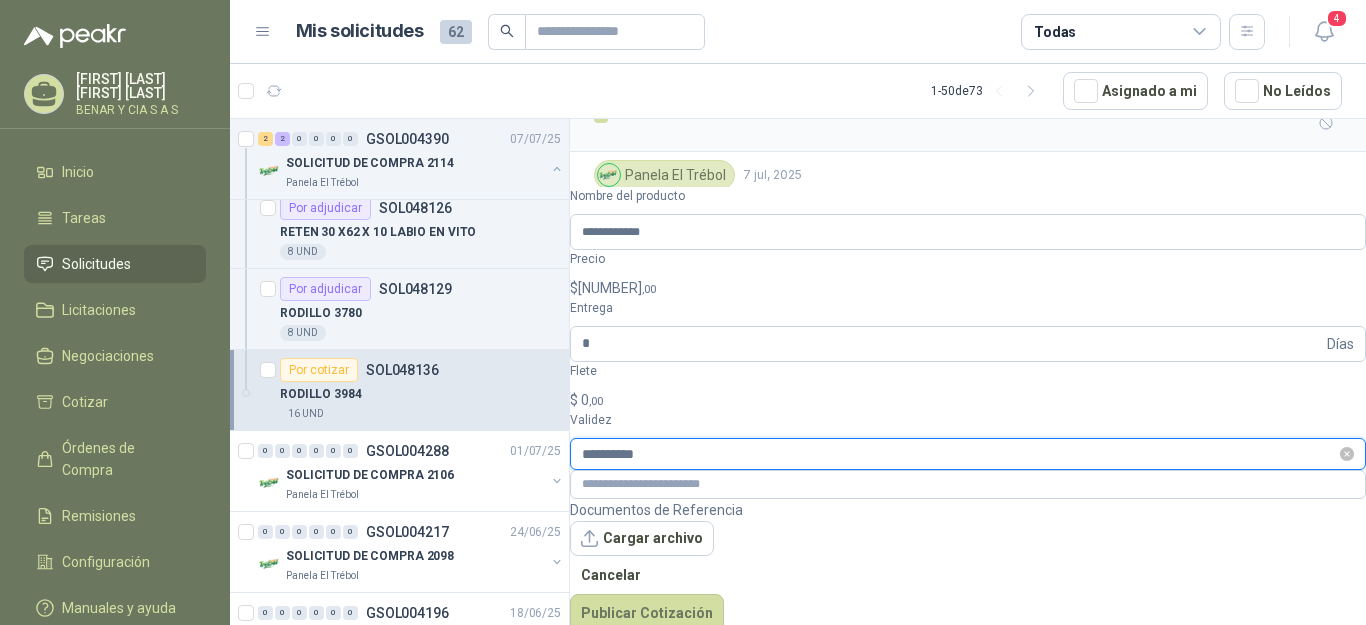 click on "**********" at bounding box center (968, 454) 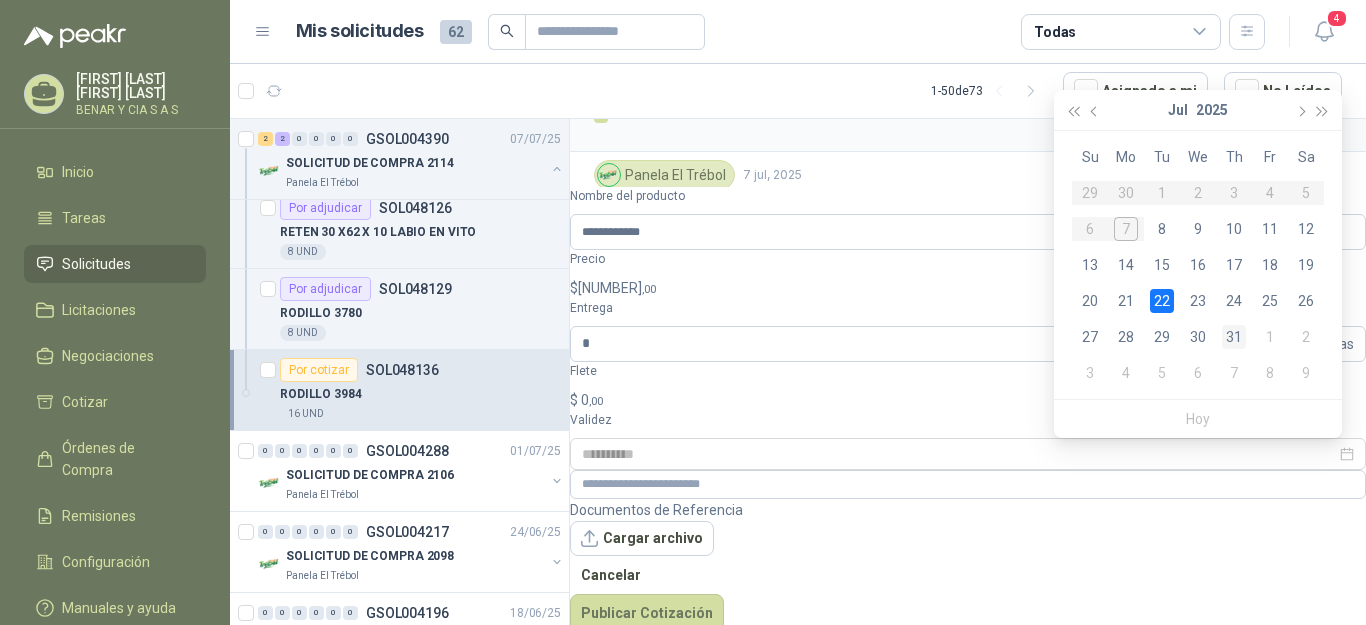 click on "31" at bounding box center (1234, 337) 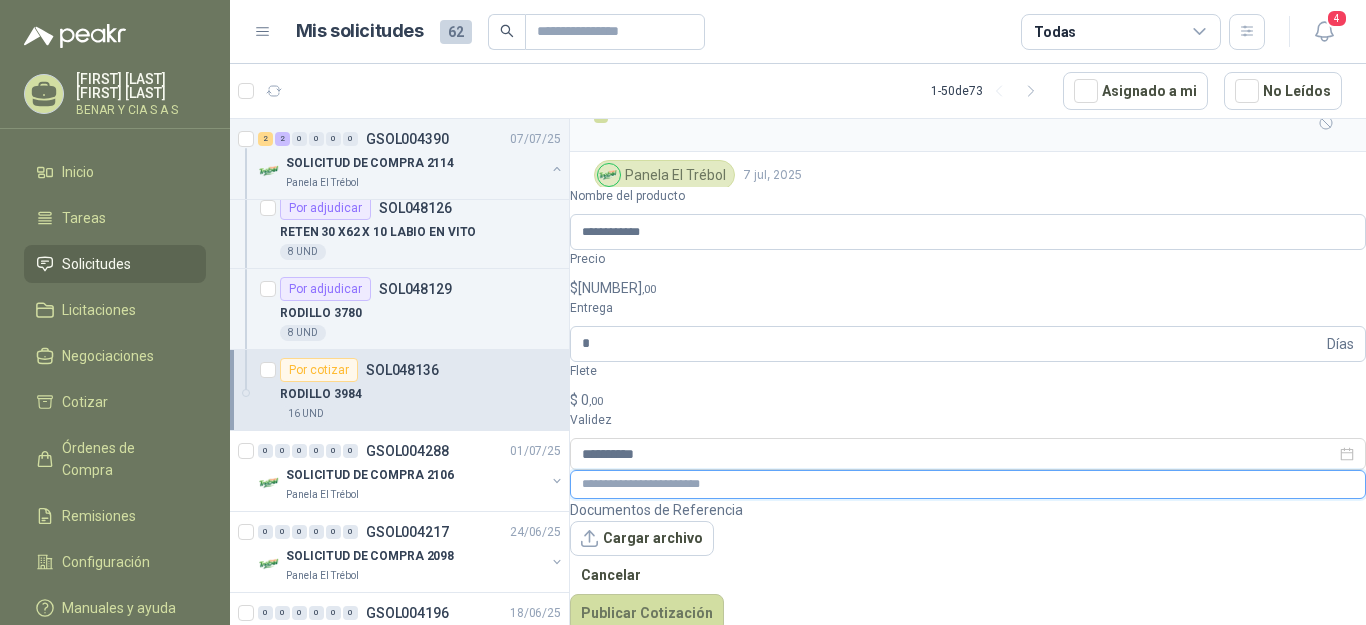 click at bounding box center [968, 484] 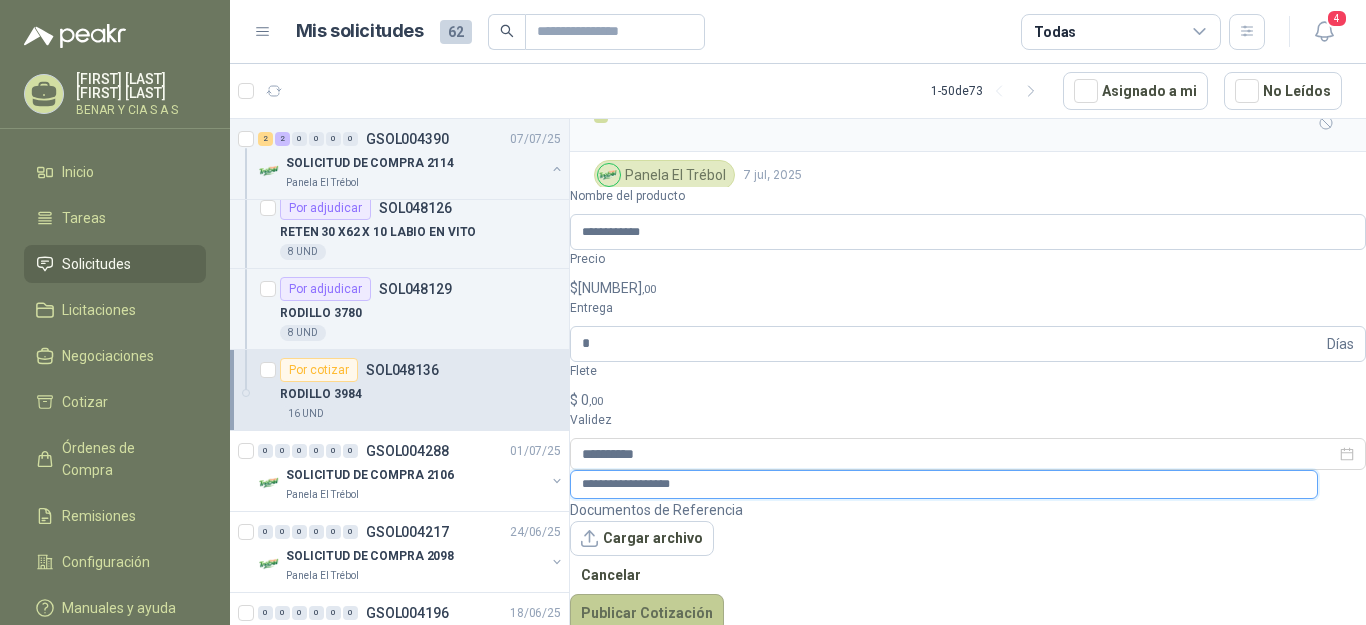 type on "**********" 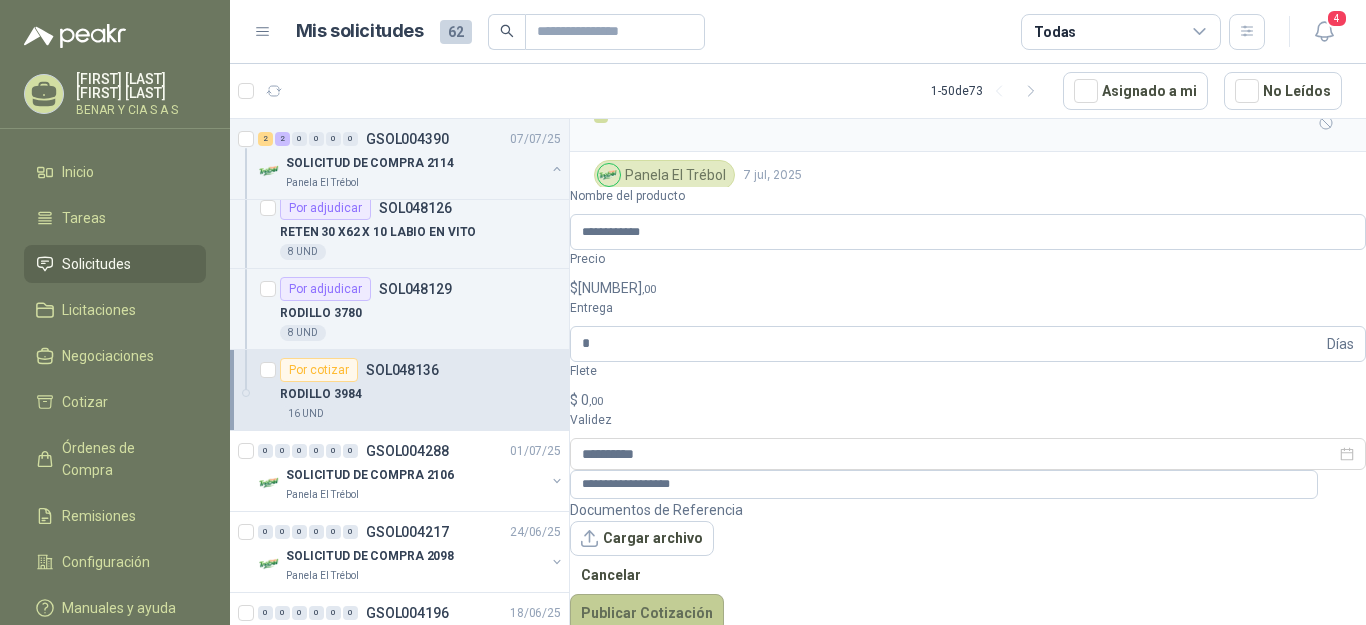 click on "Publicar Cotización" at bounding box center (647, 613) 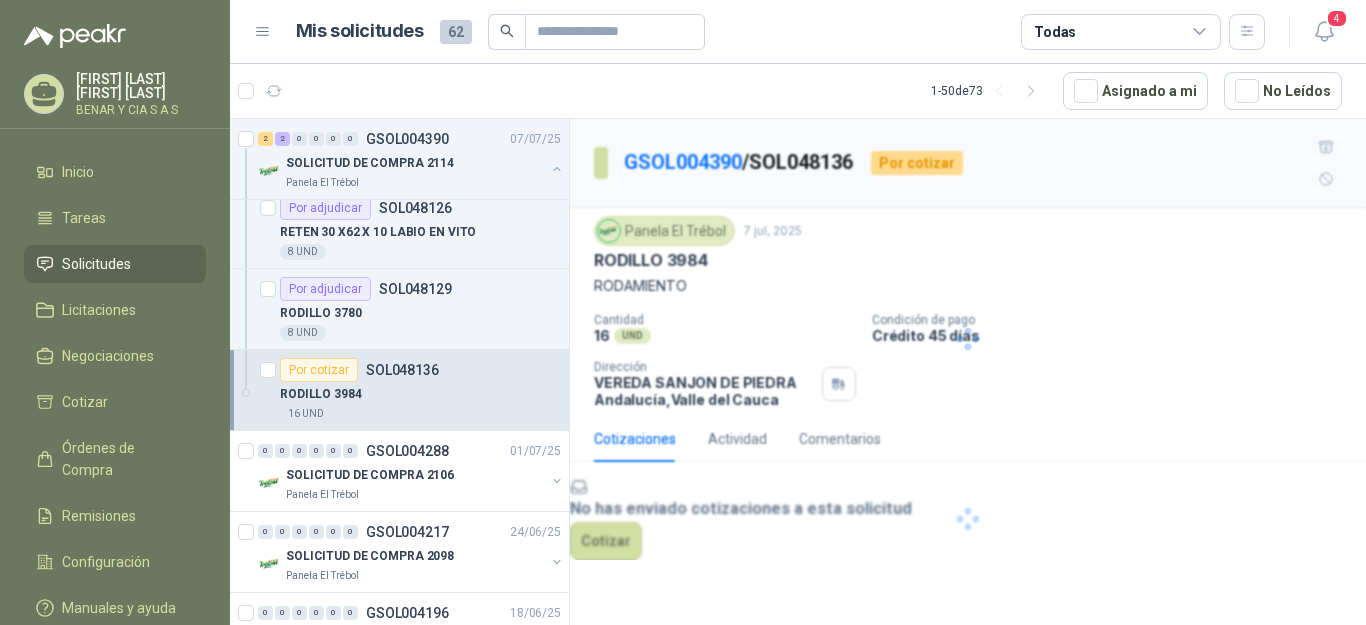 scroll, scrollTop: 0, scrollLeft: 0, axis: both 